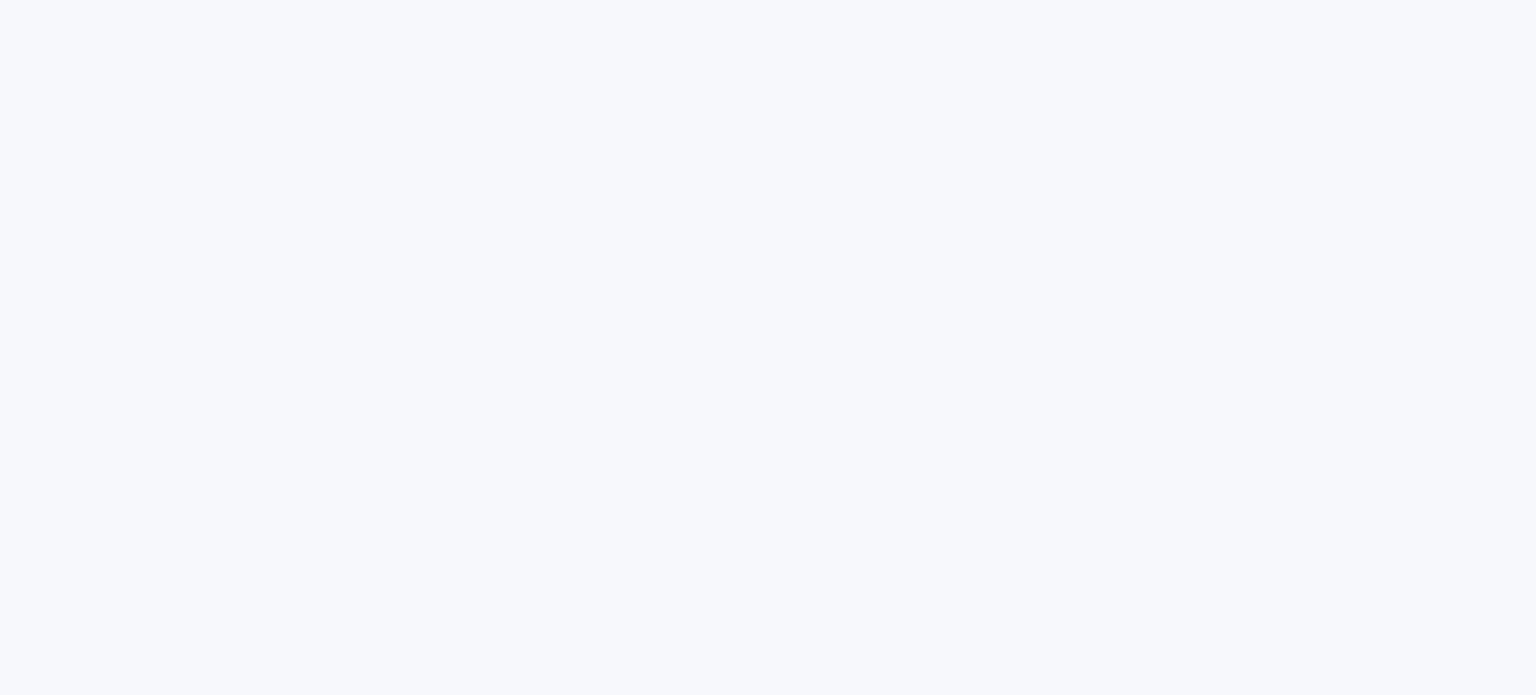 scroll, scrollTop: 0, scrollLeft: 0, axis: both 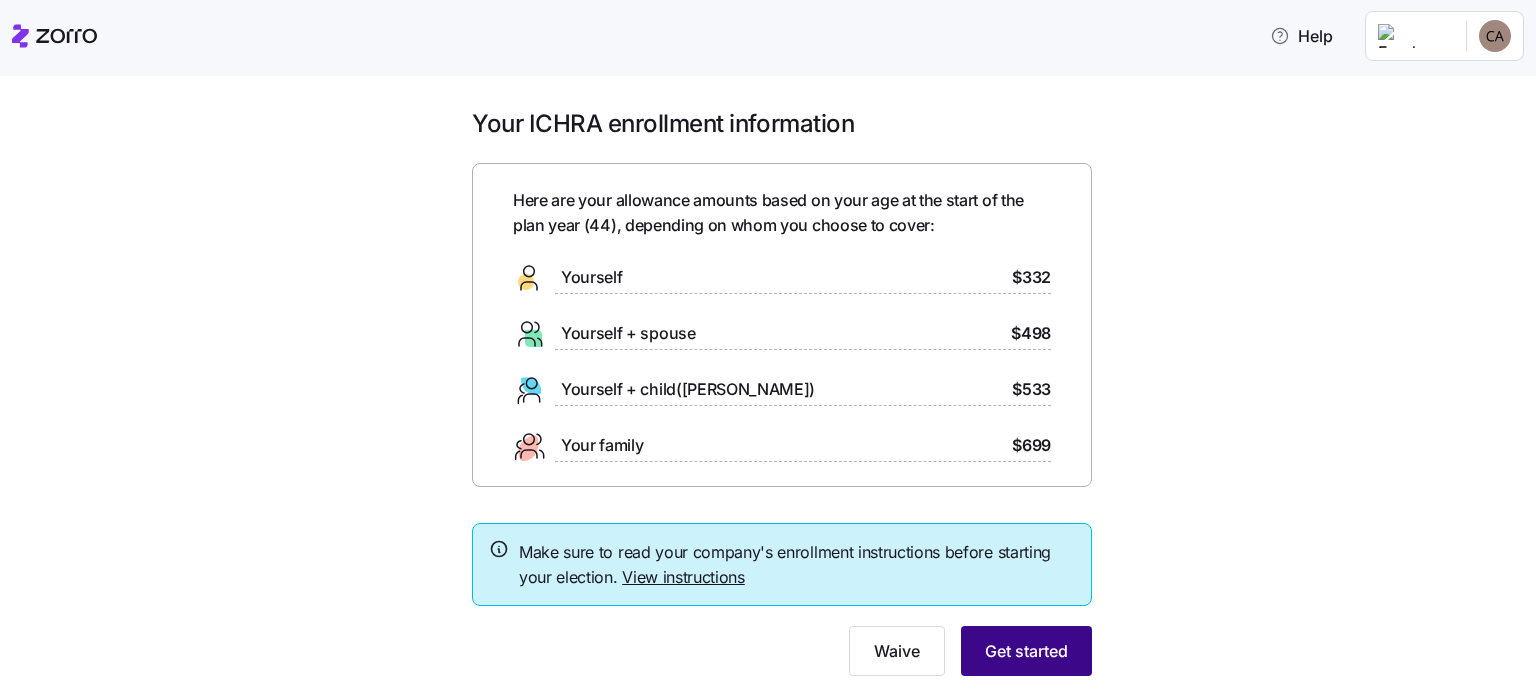 click on "Get started" at bounding box center [1026, 651] 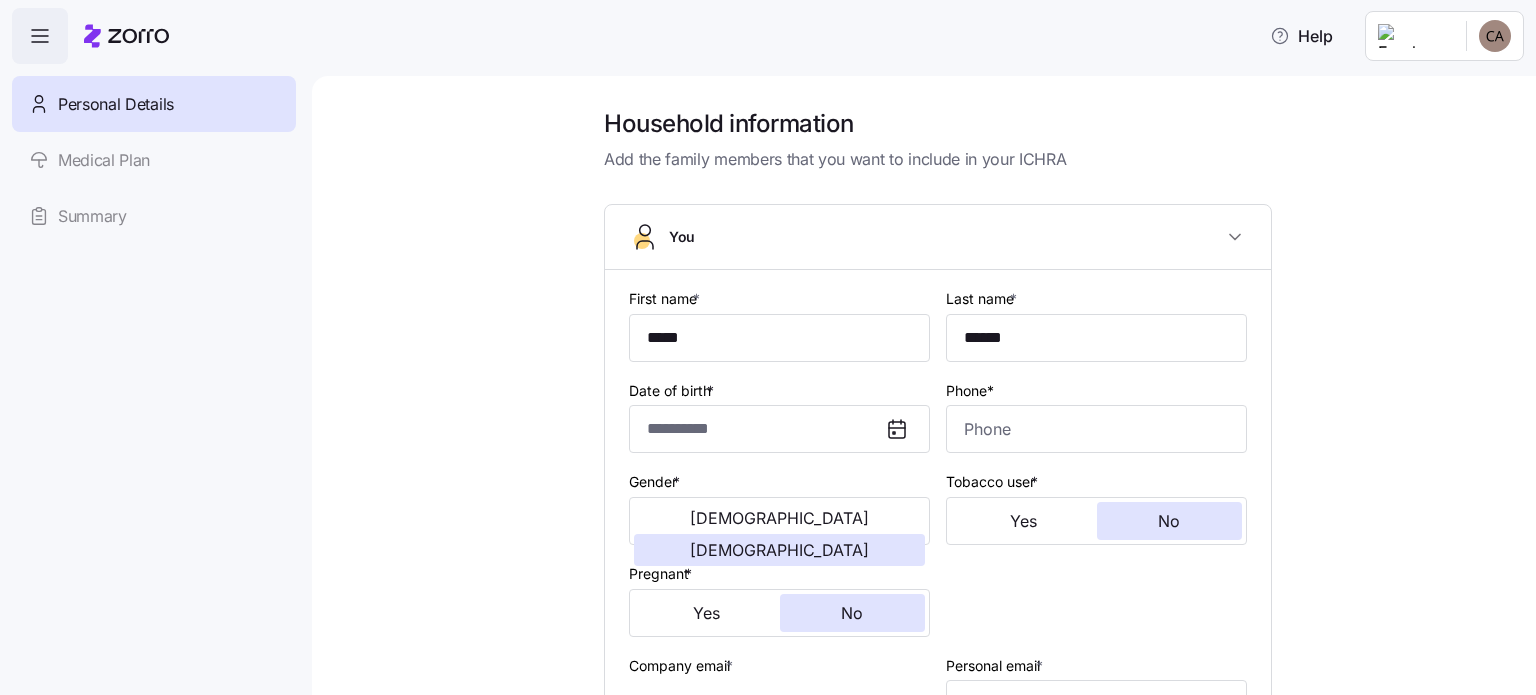 type on "*****" 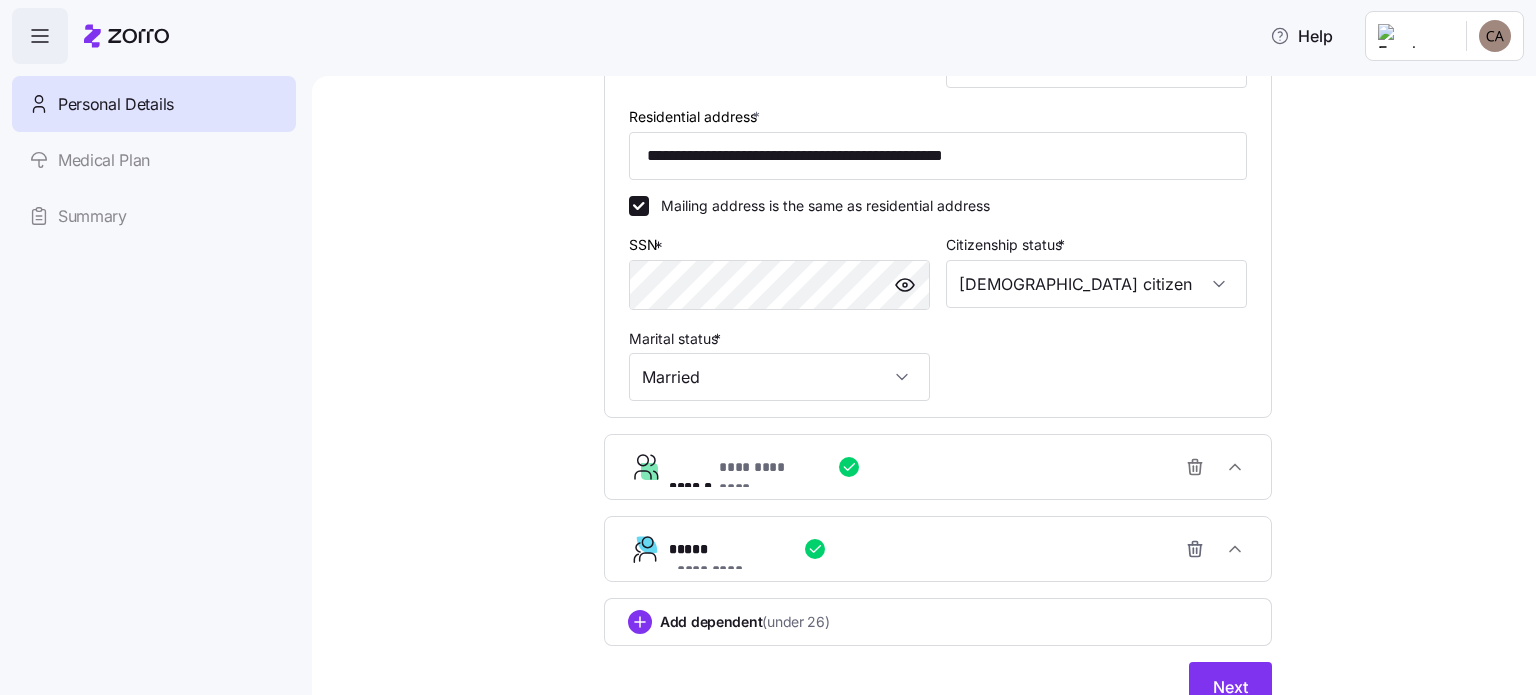 scroll, scrollTop: 731, scrollLeft: 0, axis: vertical 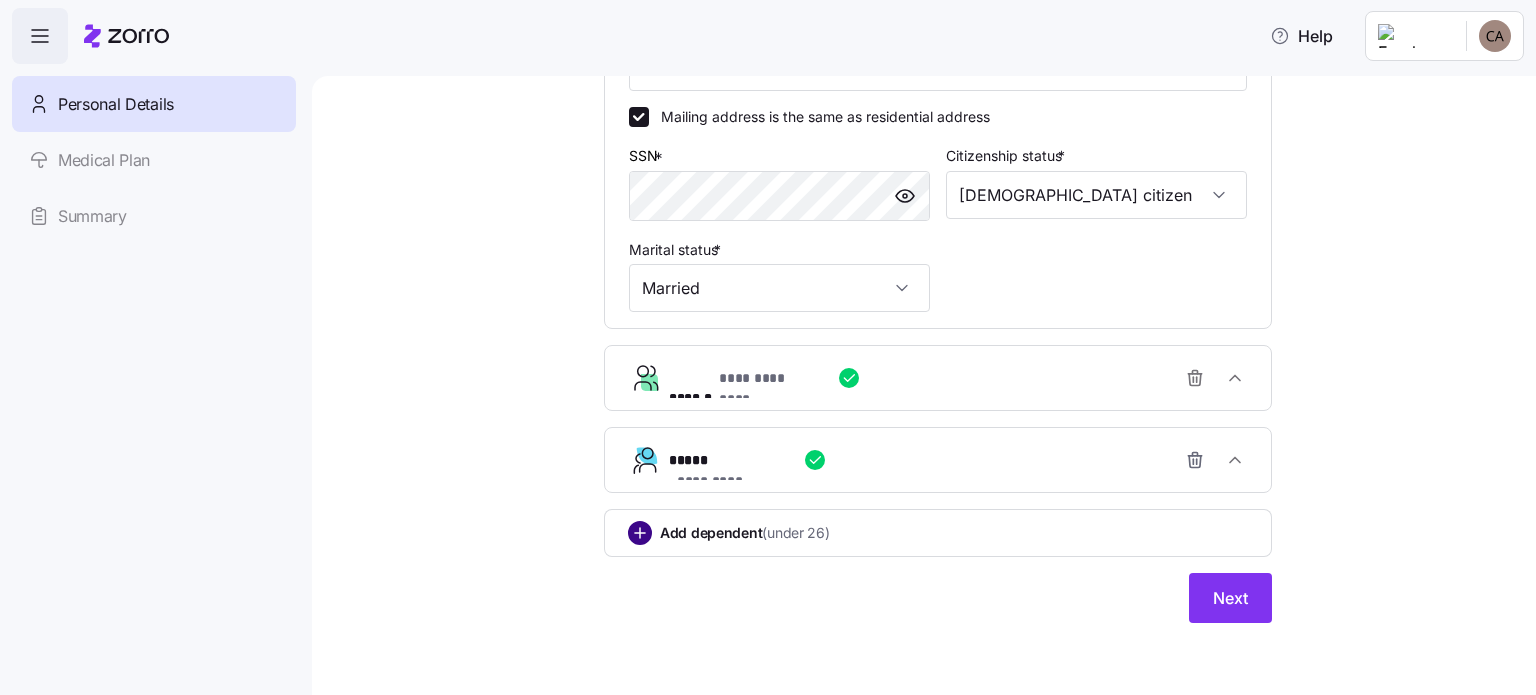 click 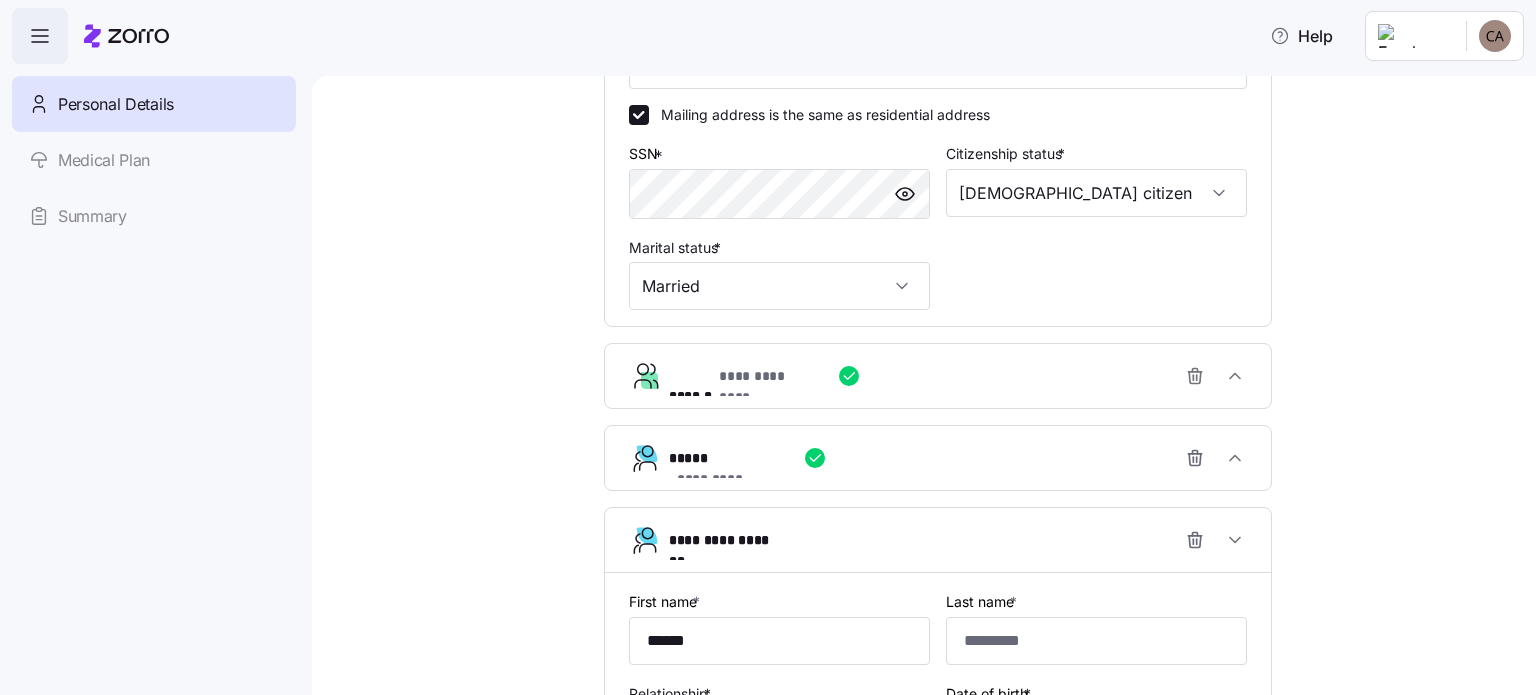 type on "******" 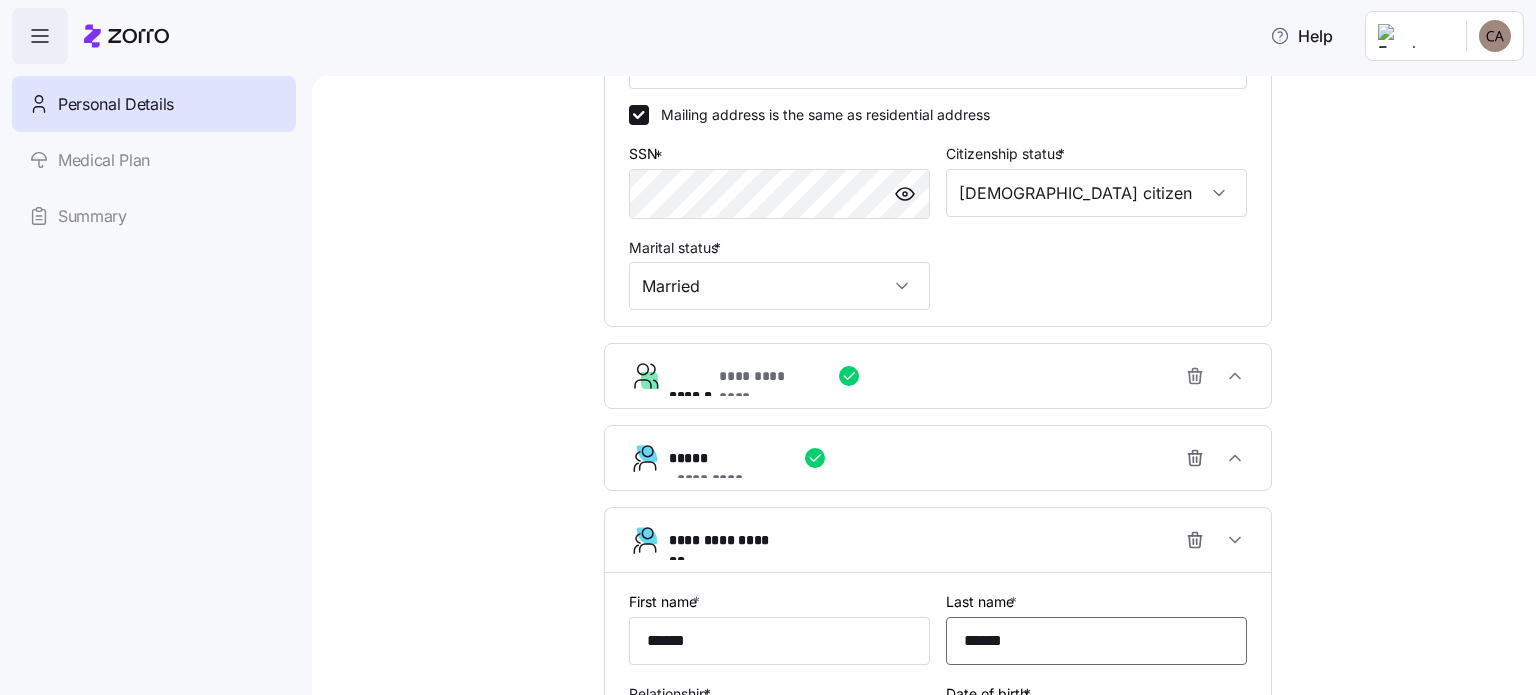 type on "******" 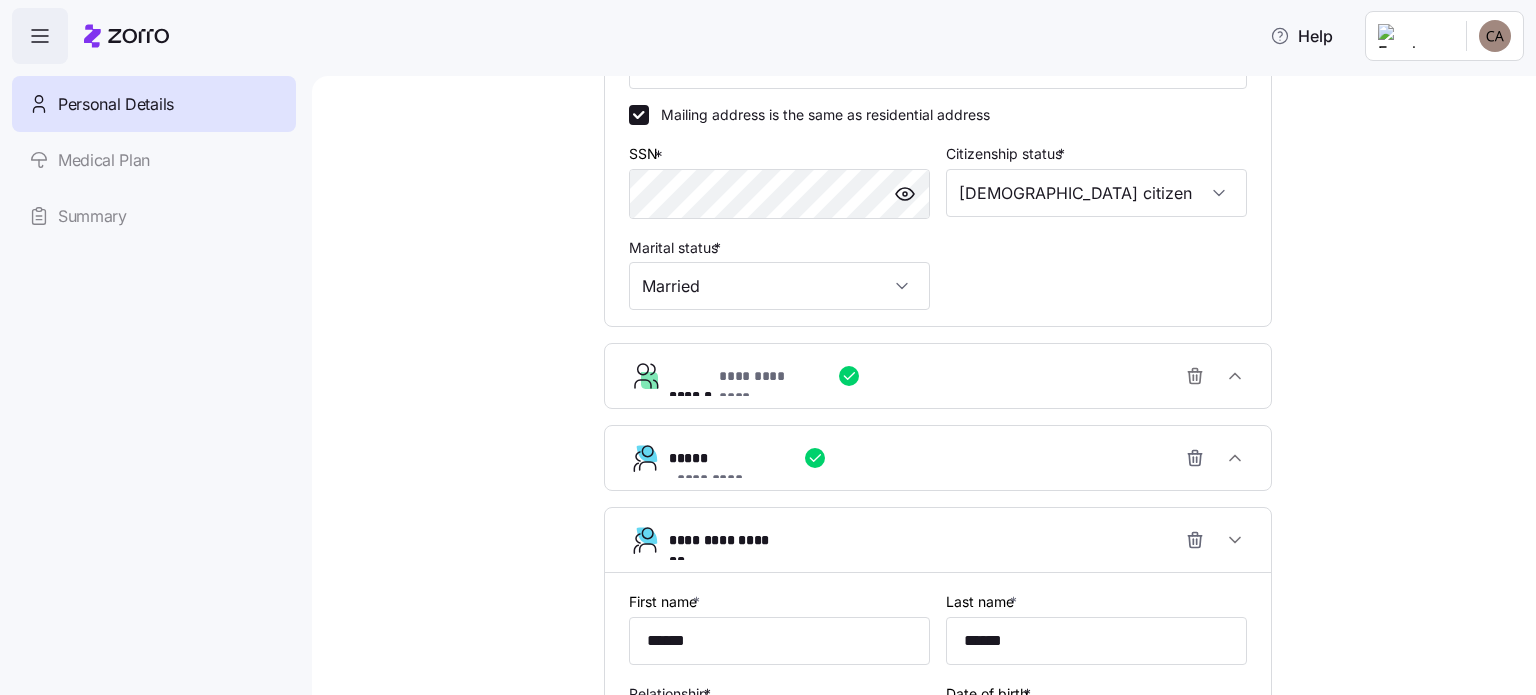 scroll, scrollTop: 1080, scrollLeft: 0, axis: vertical 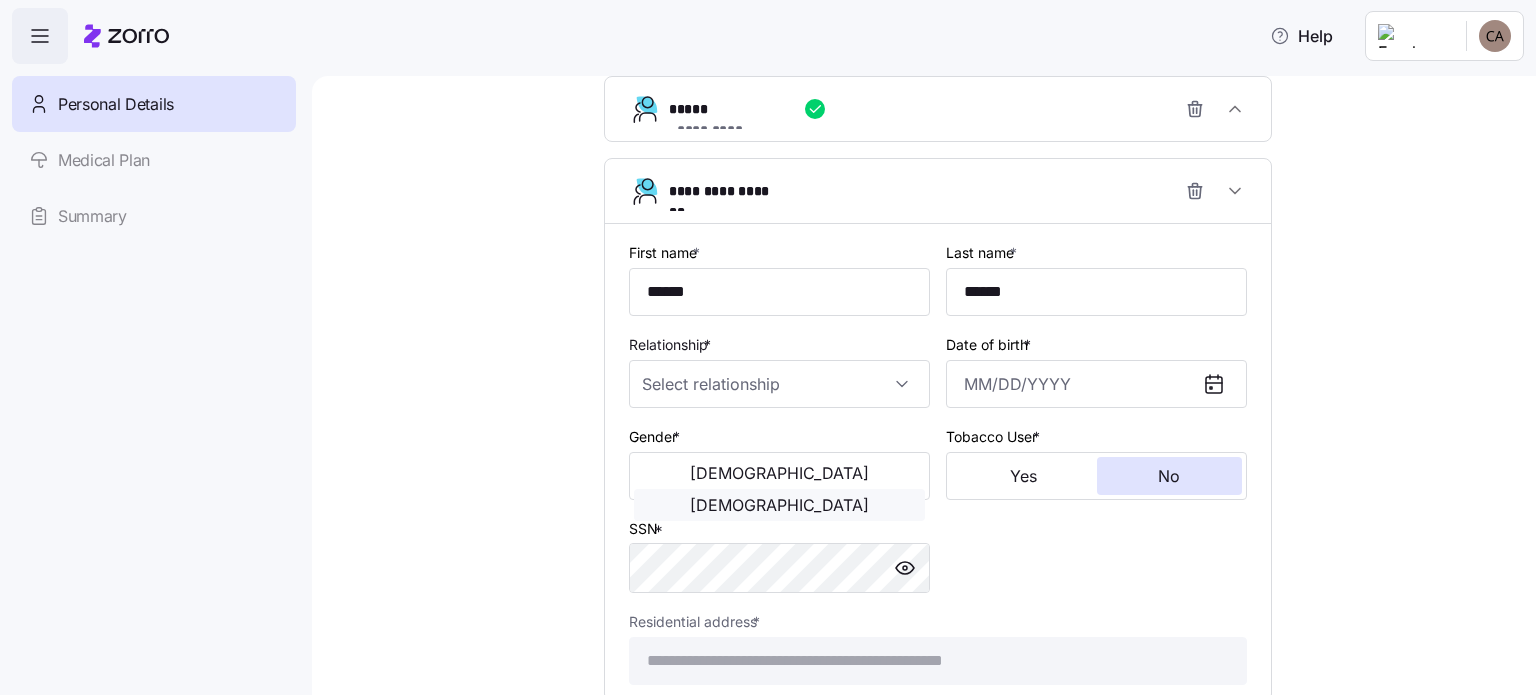 click on "[DEMOGRAPHIC_DATA]" at bounding box center [779, 505] 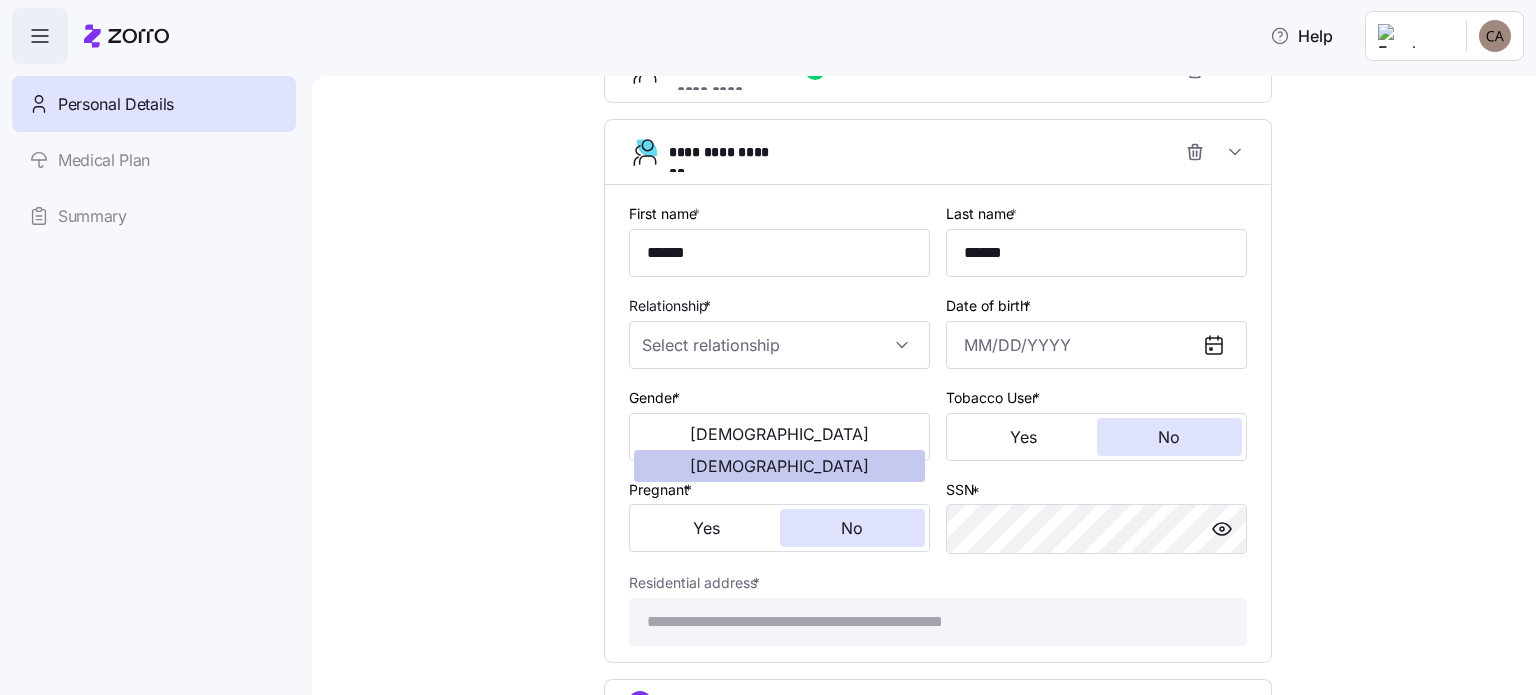 scroll, scrollTop: 1135, scrollLeft: 0, axis: vertical 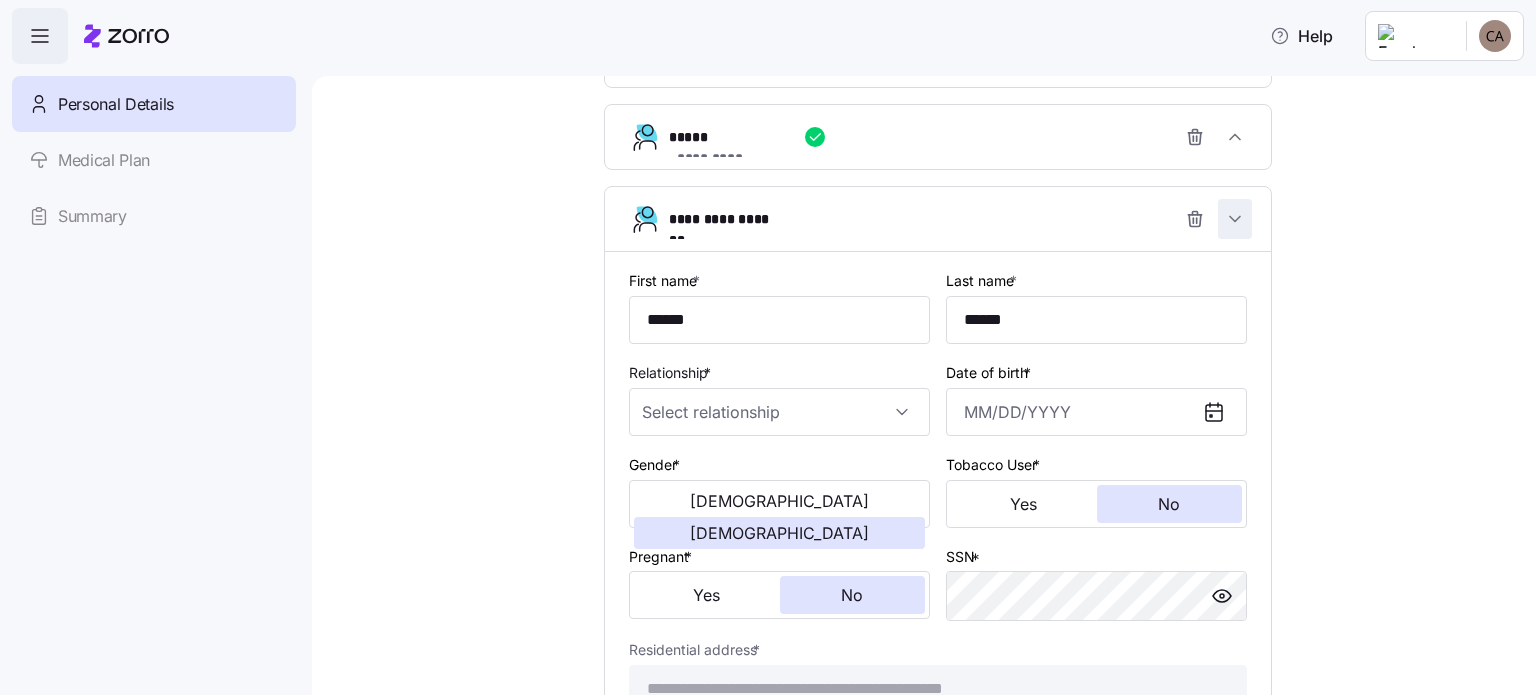 click 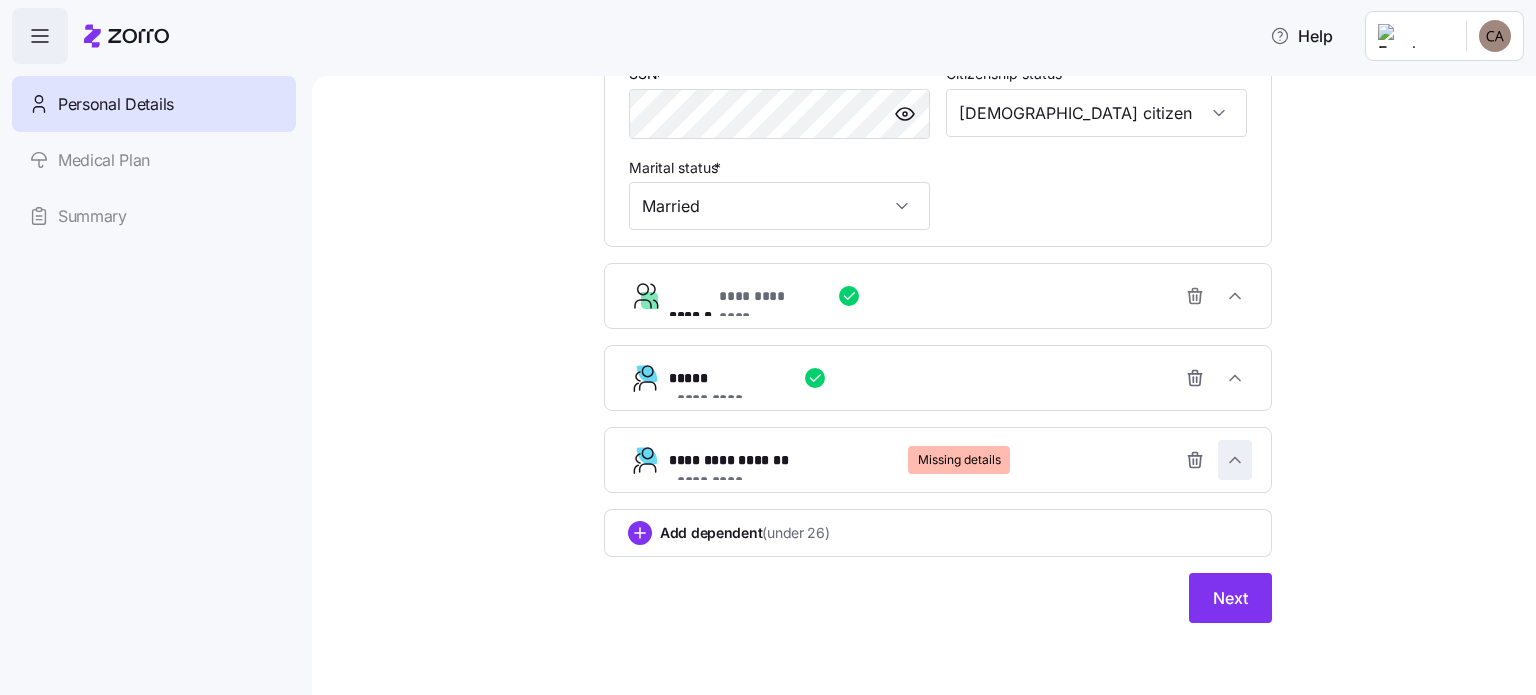 scroll, scrollTop: 812, scrollLeft: 0, axis: vertical 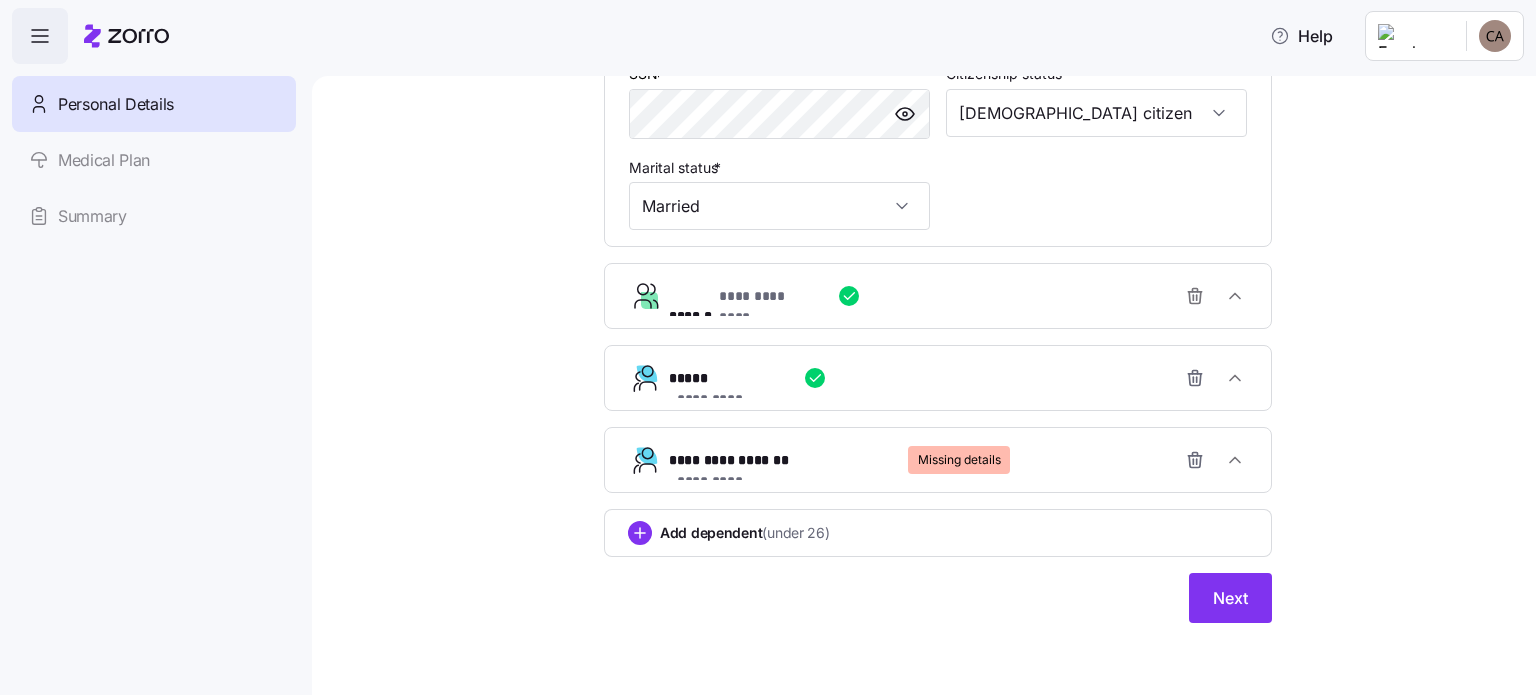 click on "**********" at bounding box center [946, 460] 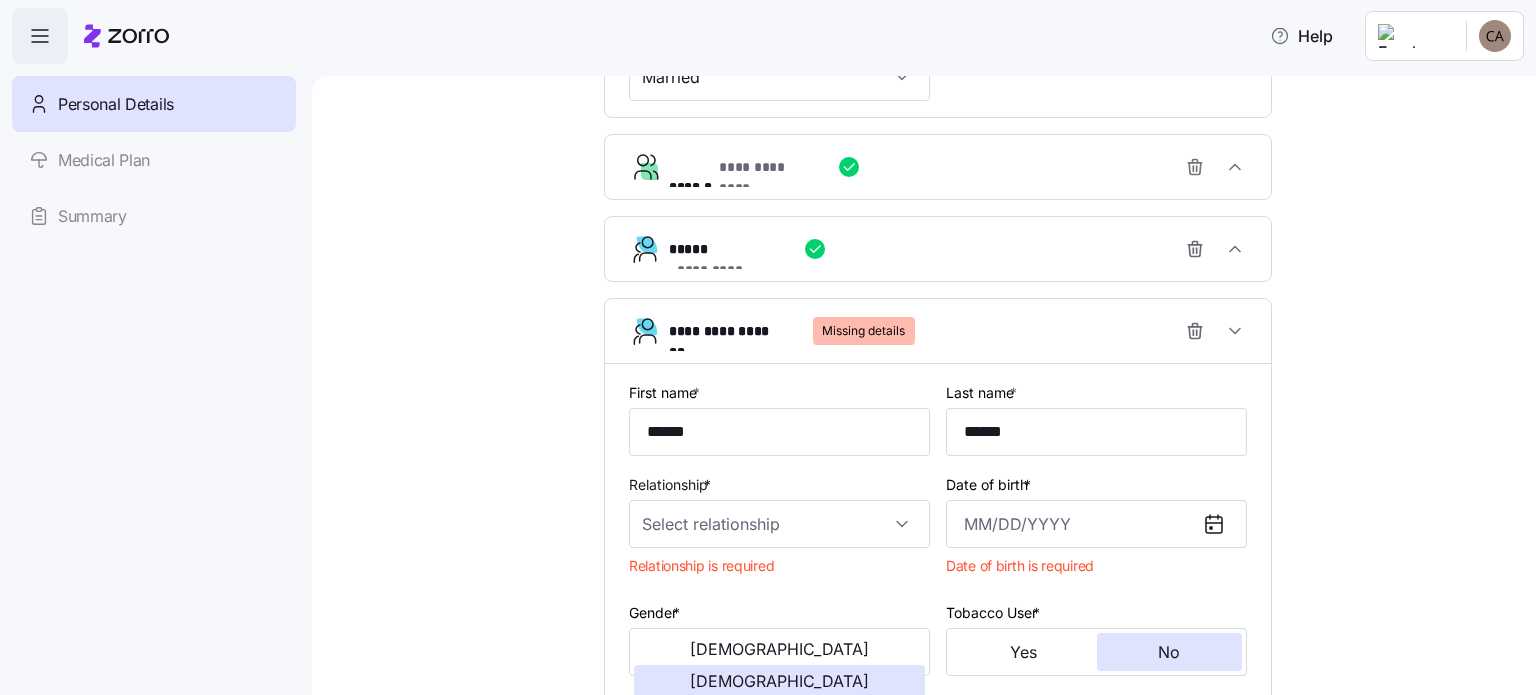 scroll, scrollTop: 941, scrollLeft: 0, axis: vertical 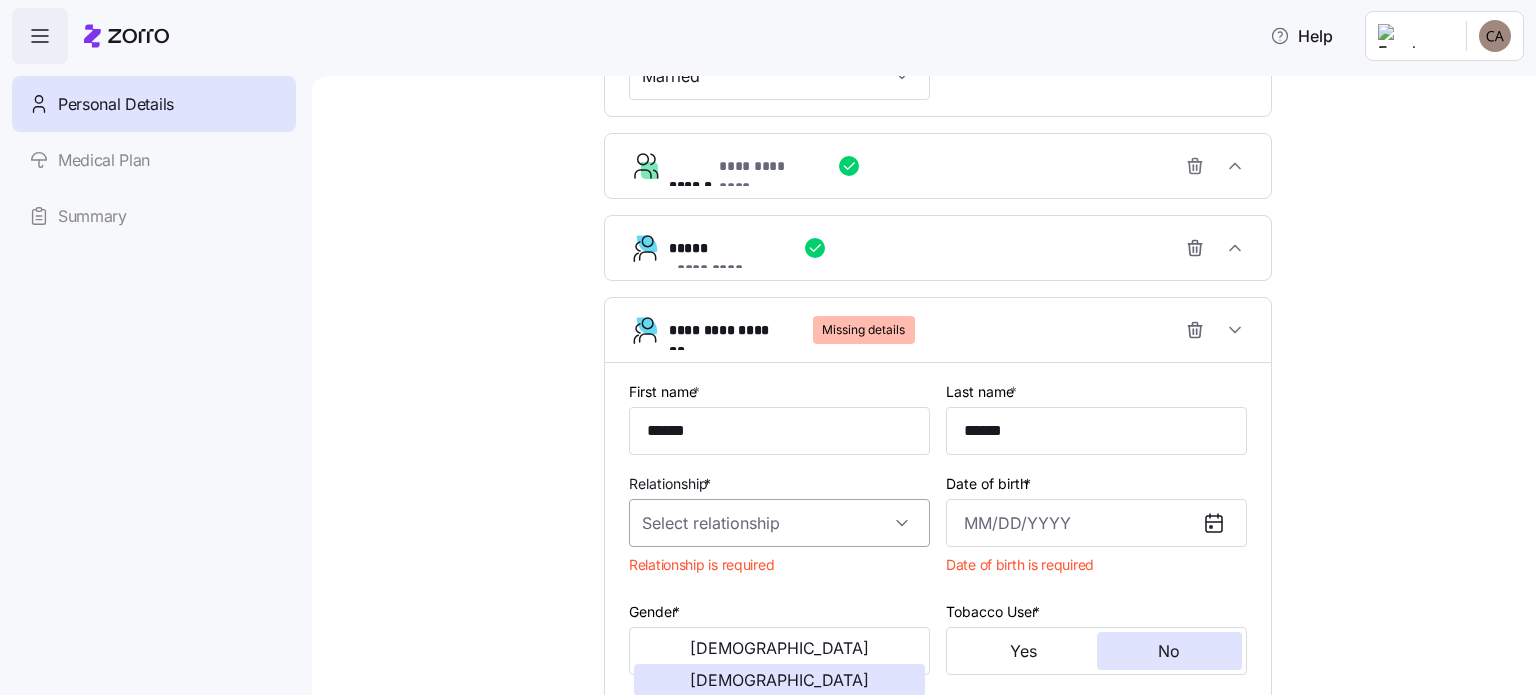 click on "Relationship  *" at bounding box center (779, 523) 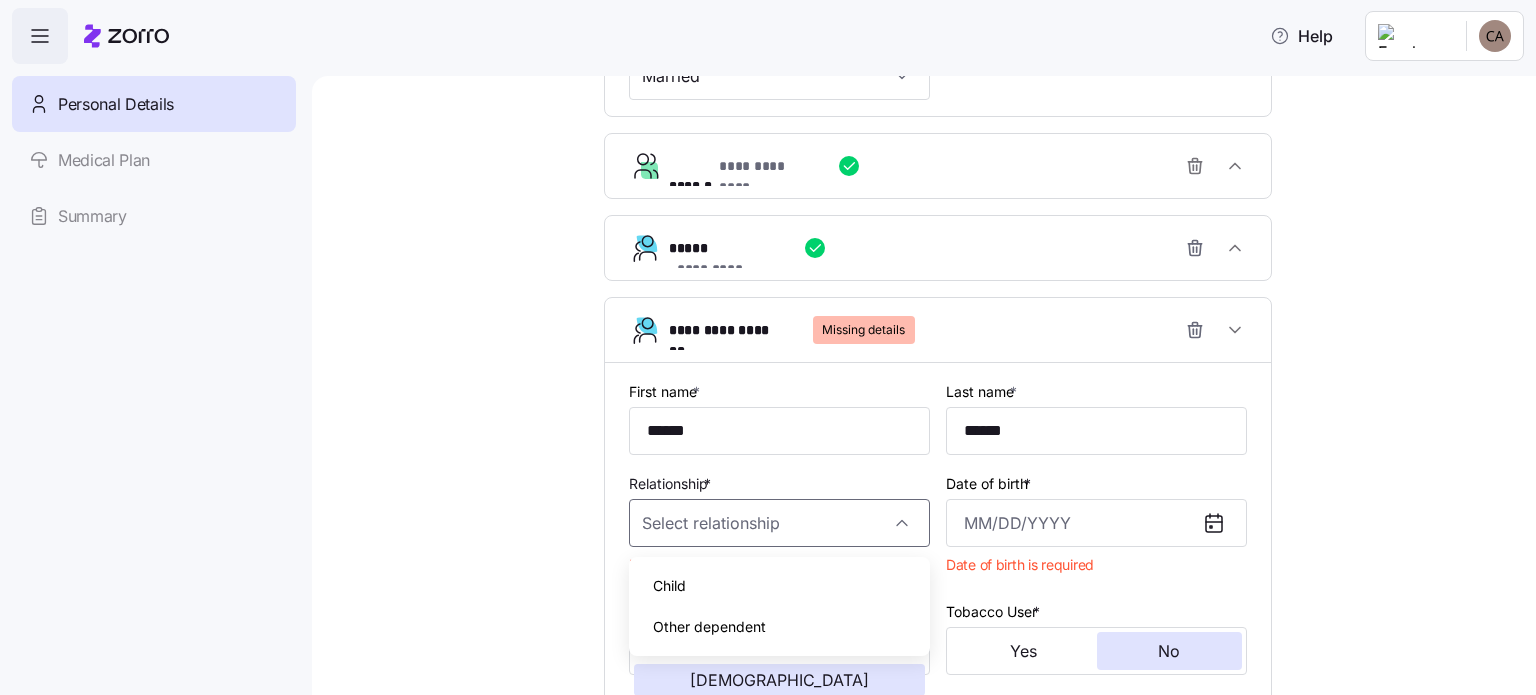 click on "Child" at bounding box center (779, 586) 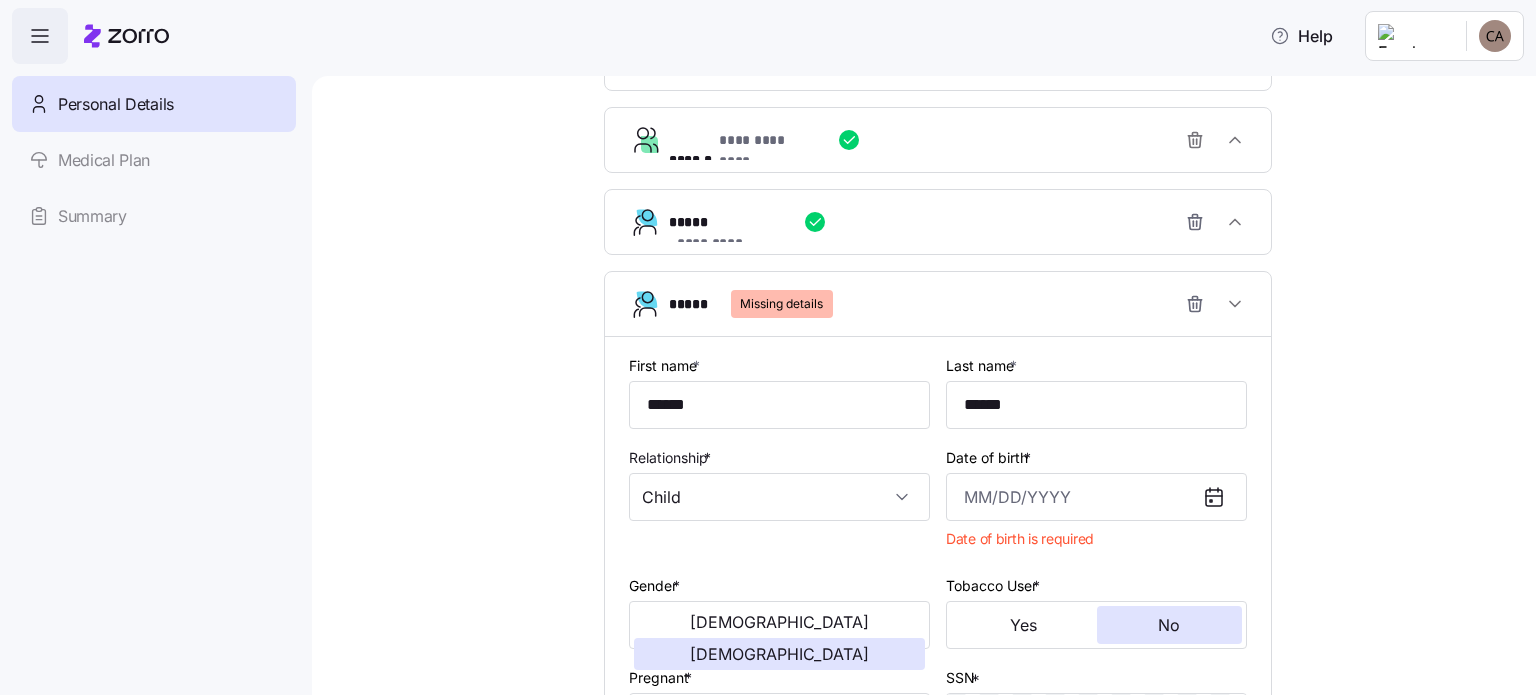 scroll, scrollTop: 975, scrollLeft: 0, axis: vertical 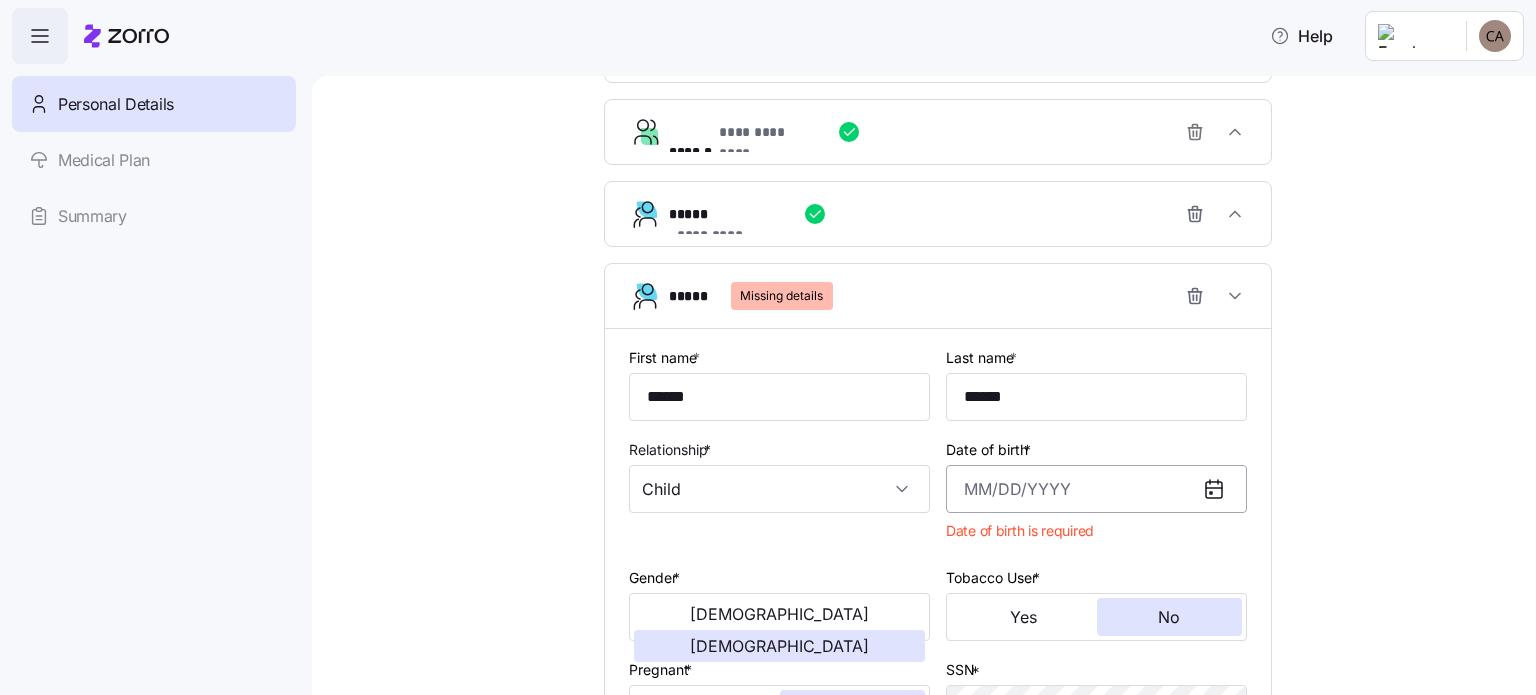 click on "Date of birth  *" at bounding box center (1096, 489) 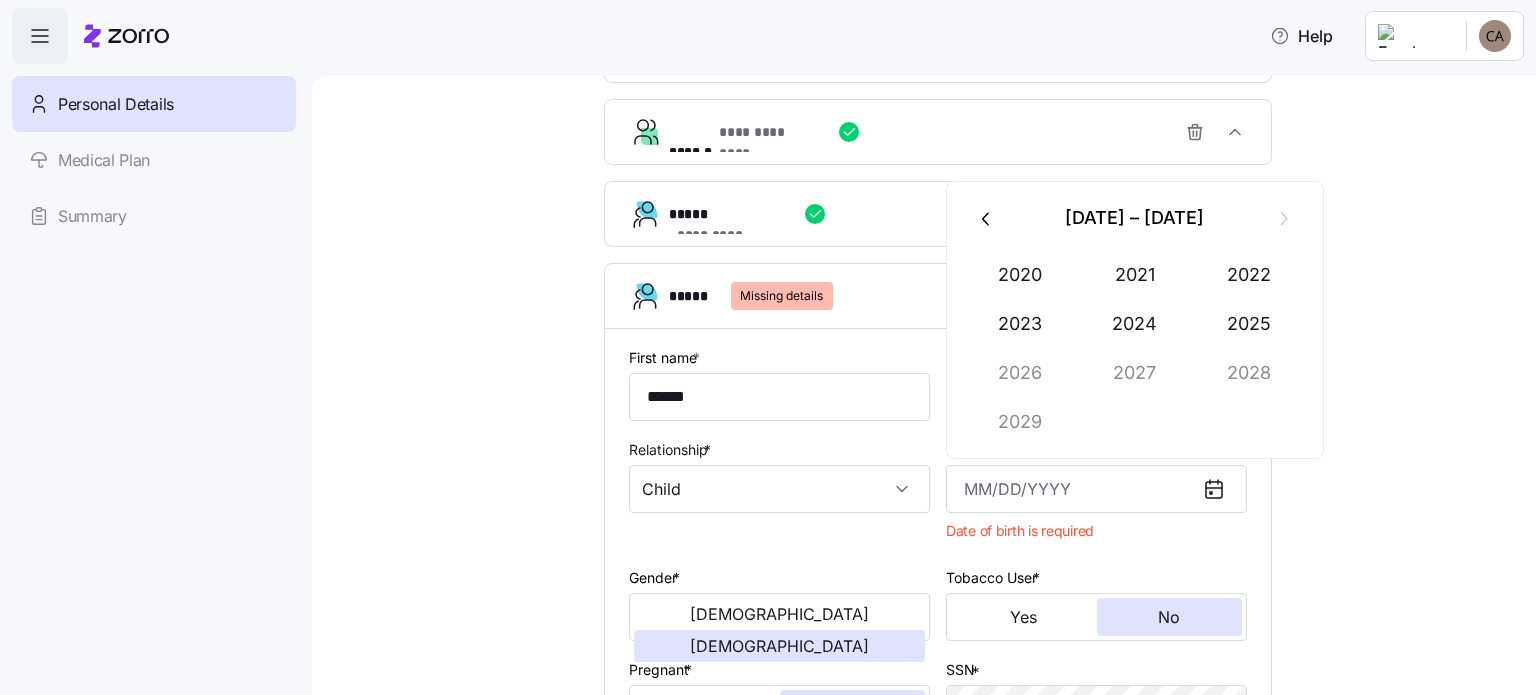 click 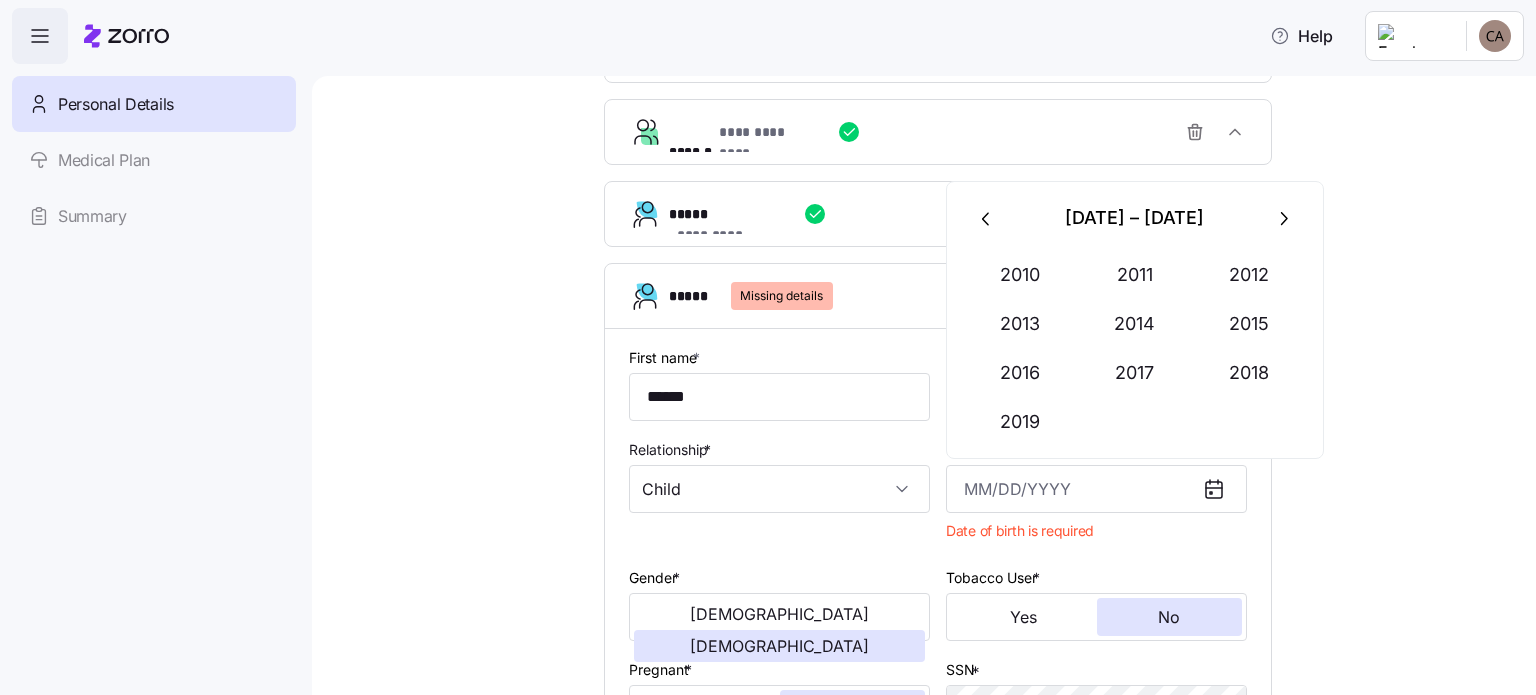 click at bounding box center [987, 218] 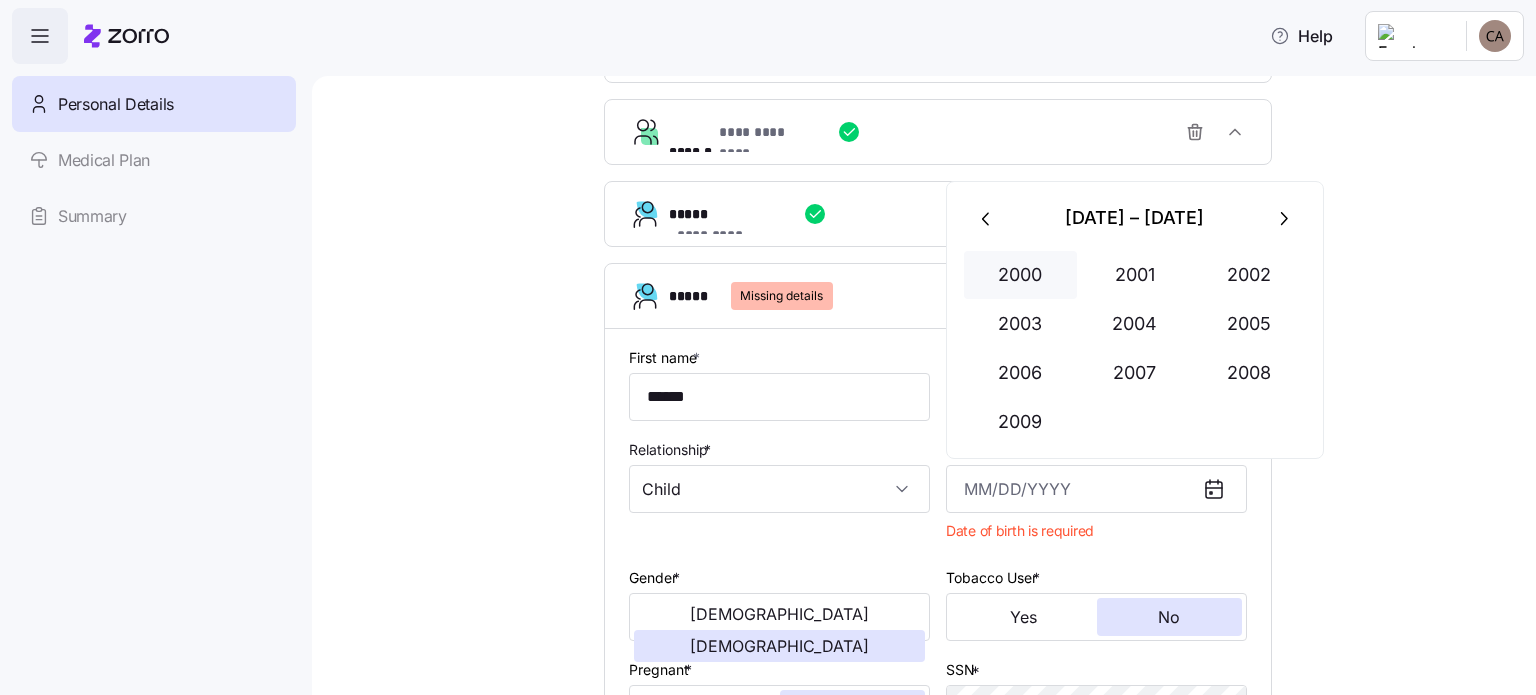 click on "2000" at bounding box center [1021, 275] 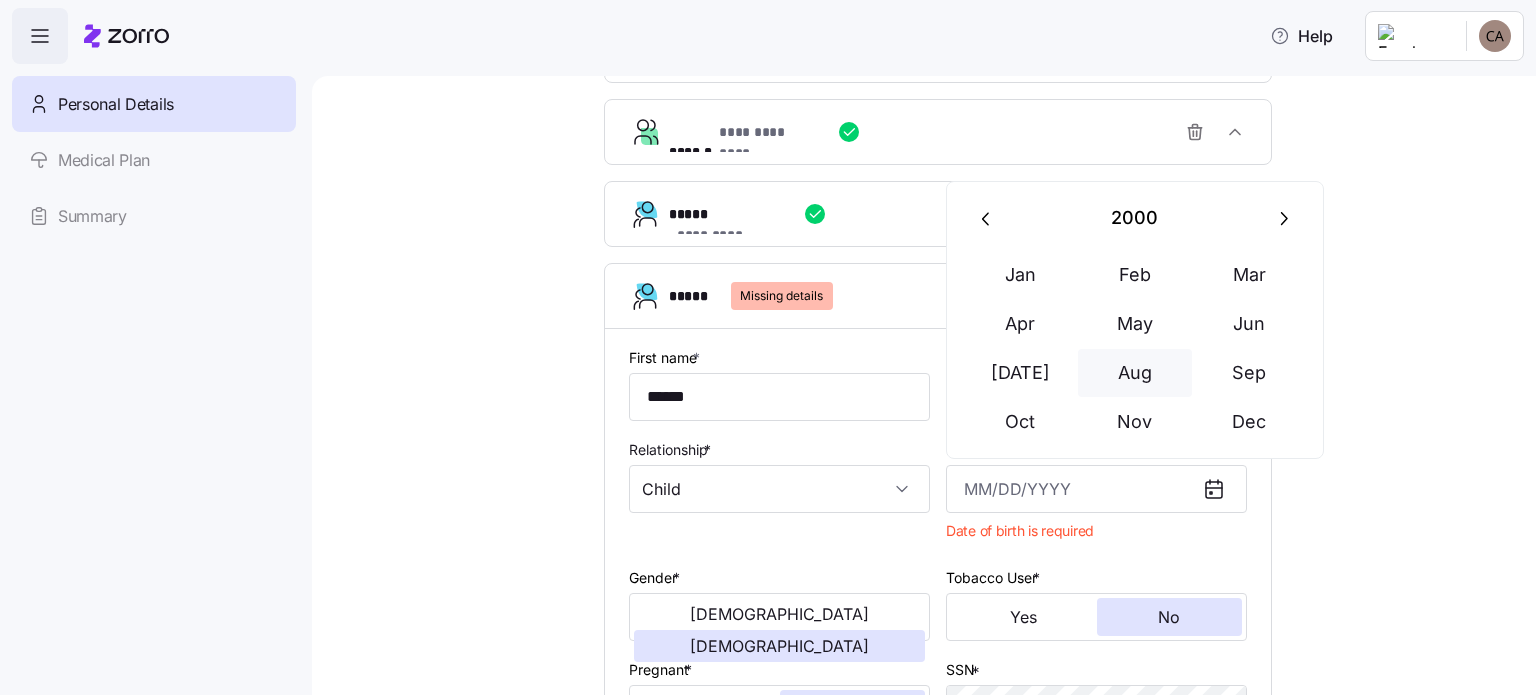 click on "Aug" at bounding box center (1135, 373) 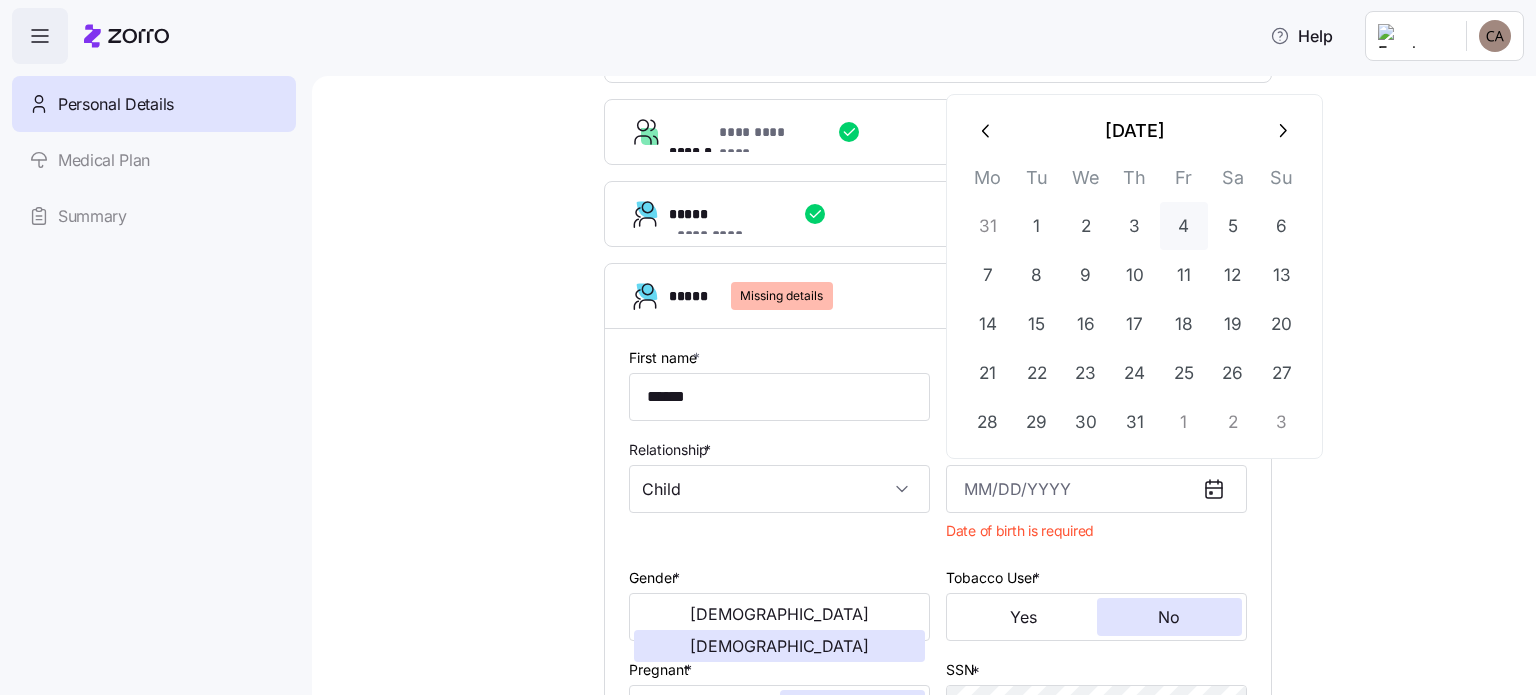 click on "4" at bounding box center [1184, 226] 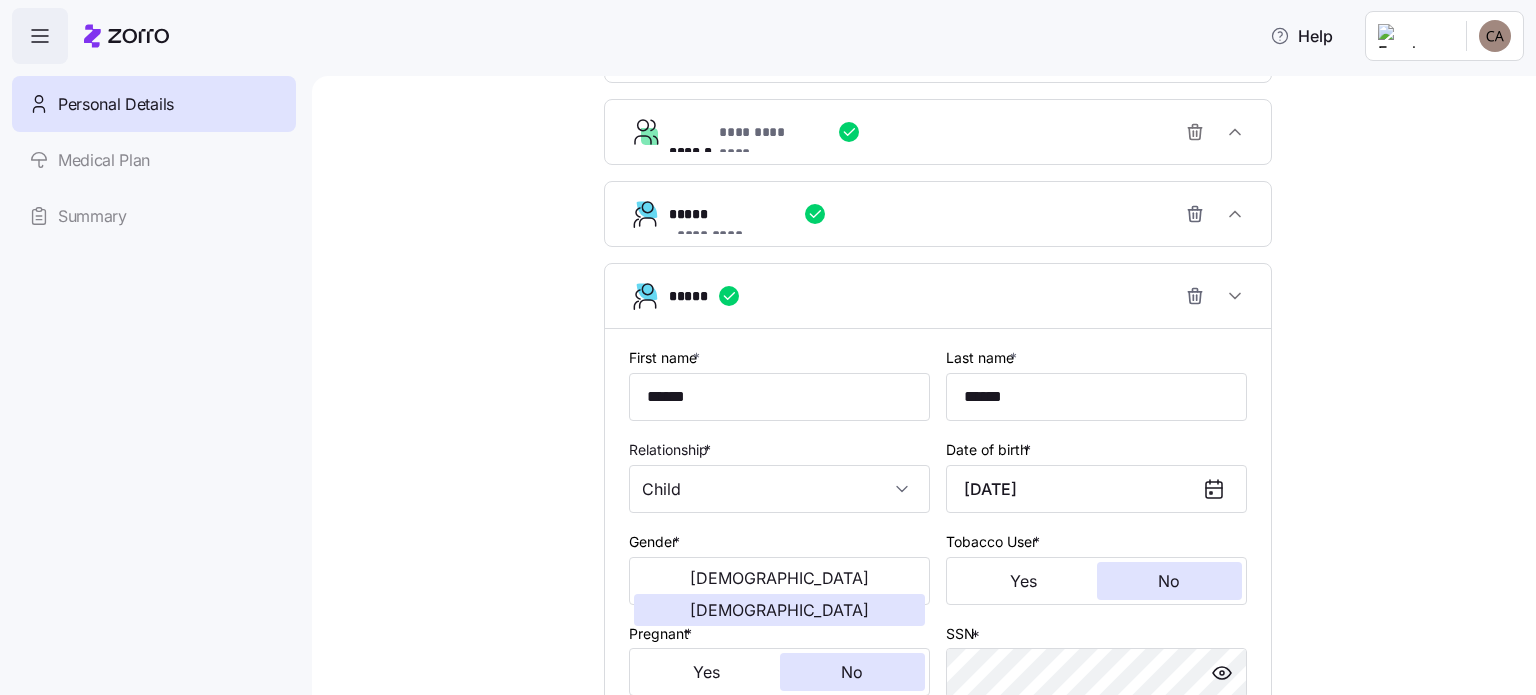 click on "**********" at bounding box center [938, 47] 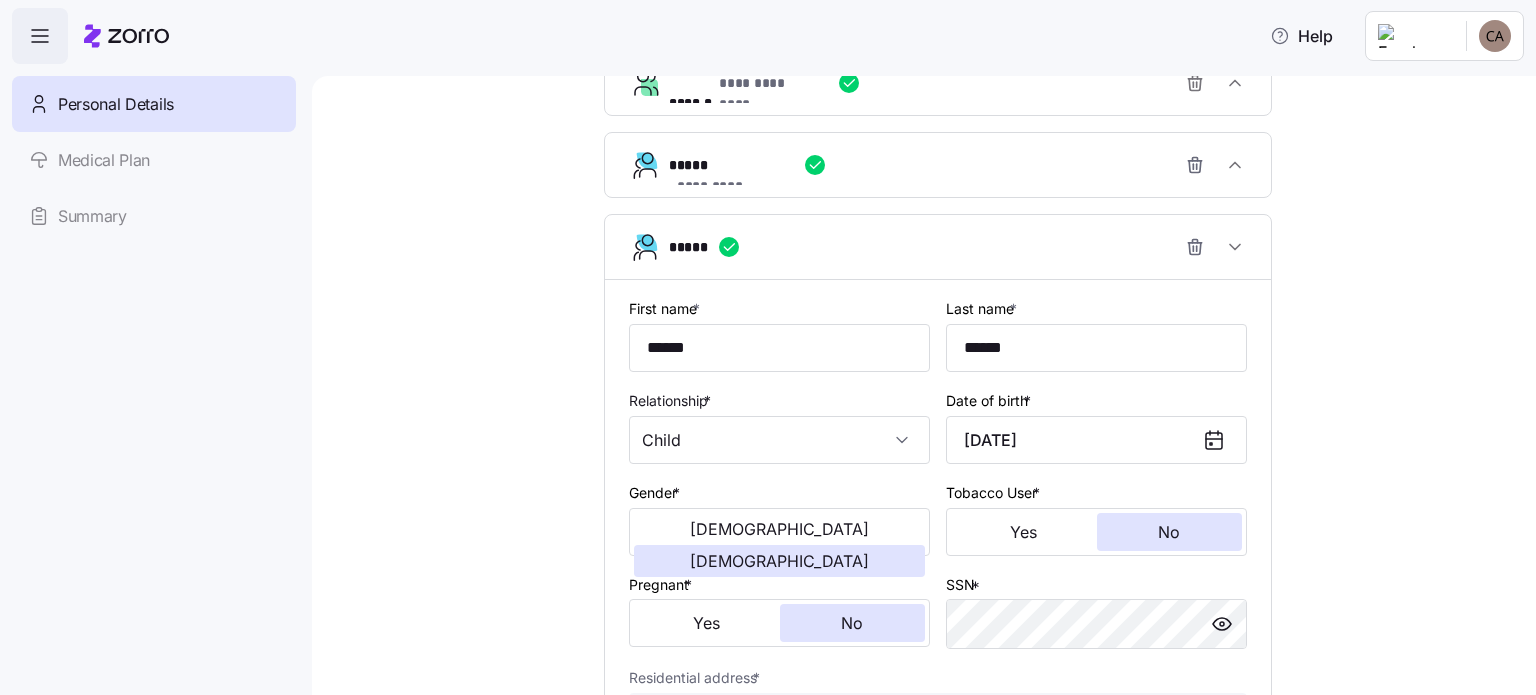 scroll, scrollTop: 1024, scrollLeft: 0, axis: vertical 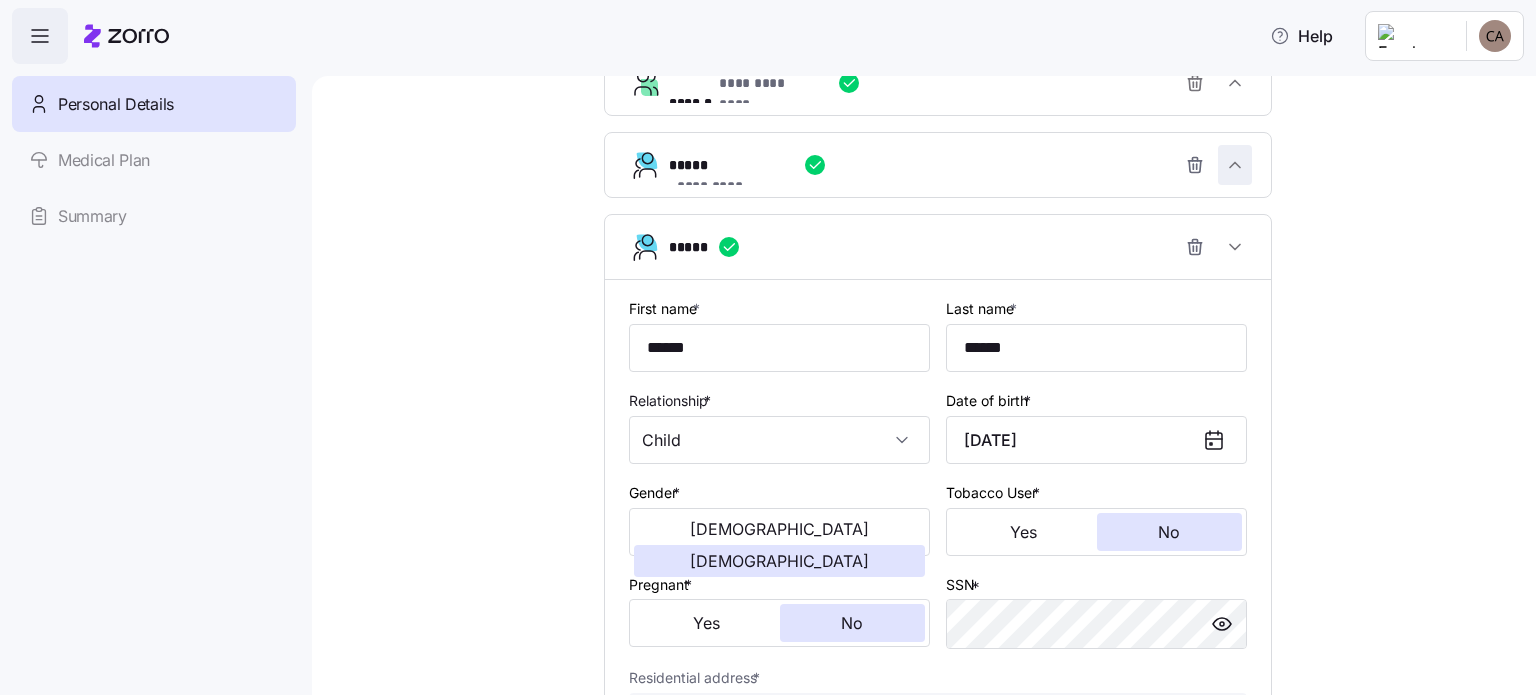 click 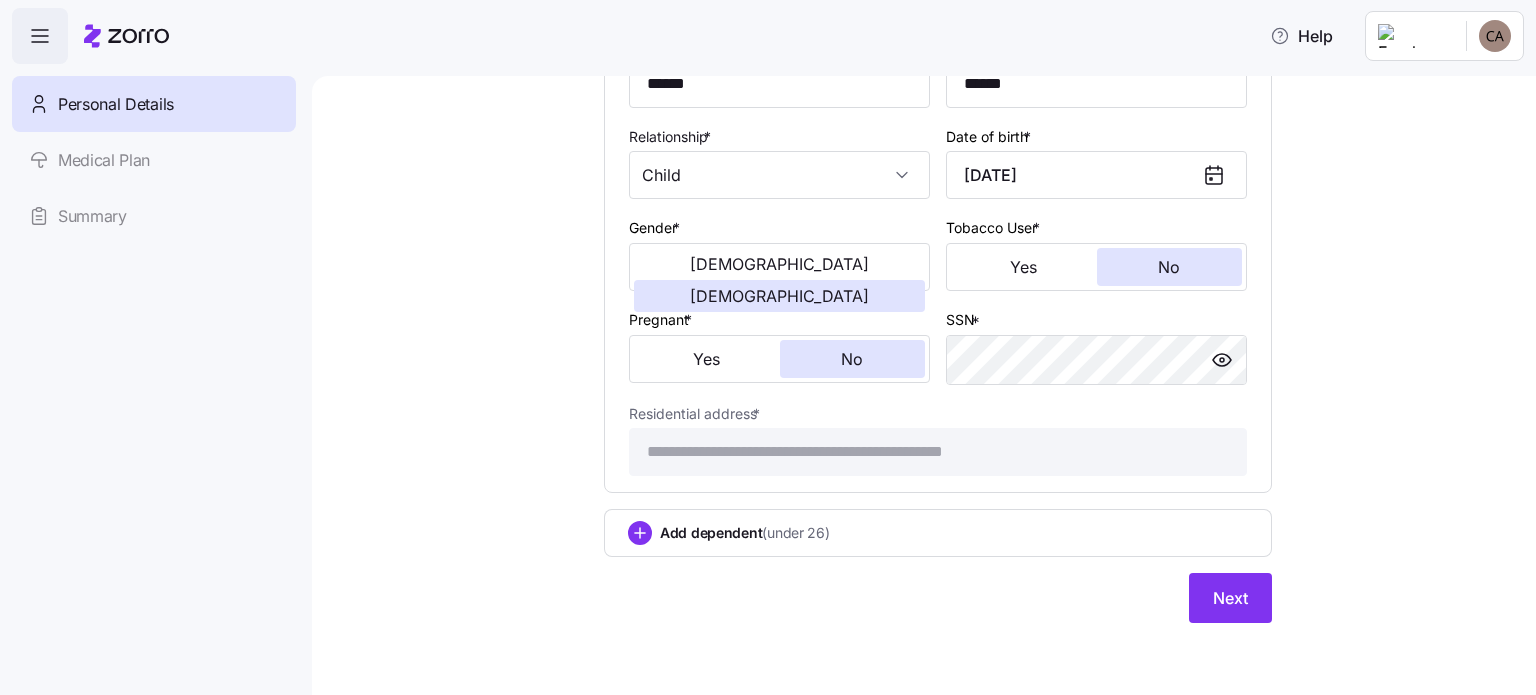 scroll, scrollTop: 1771, scrollLeft: 0, axis: vertical 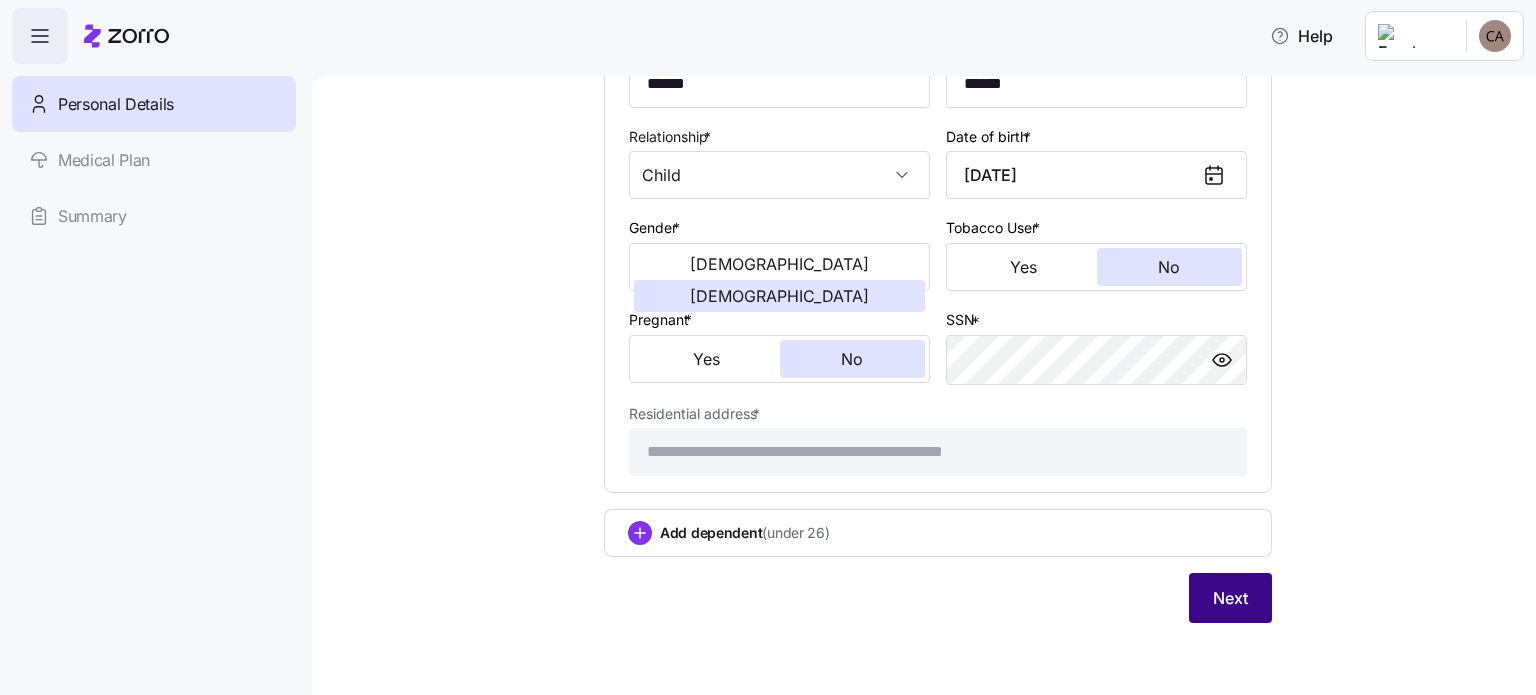 click on "Next" at bounding box center [1230, 598] 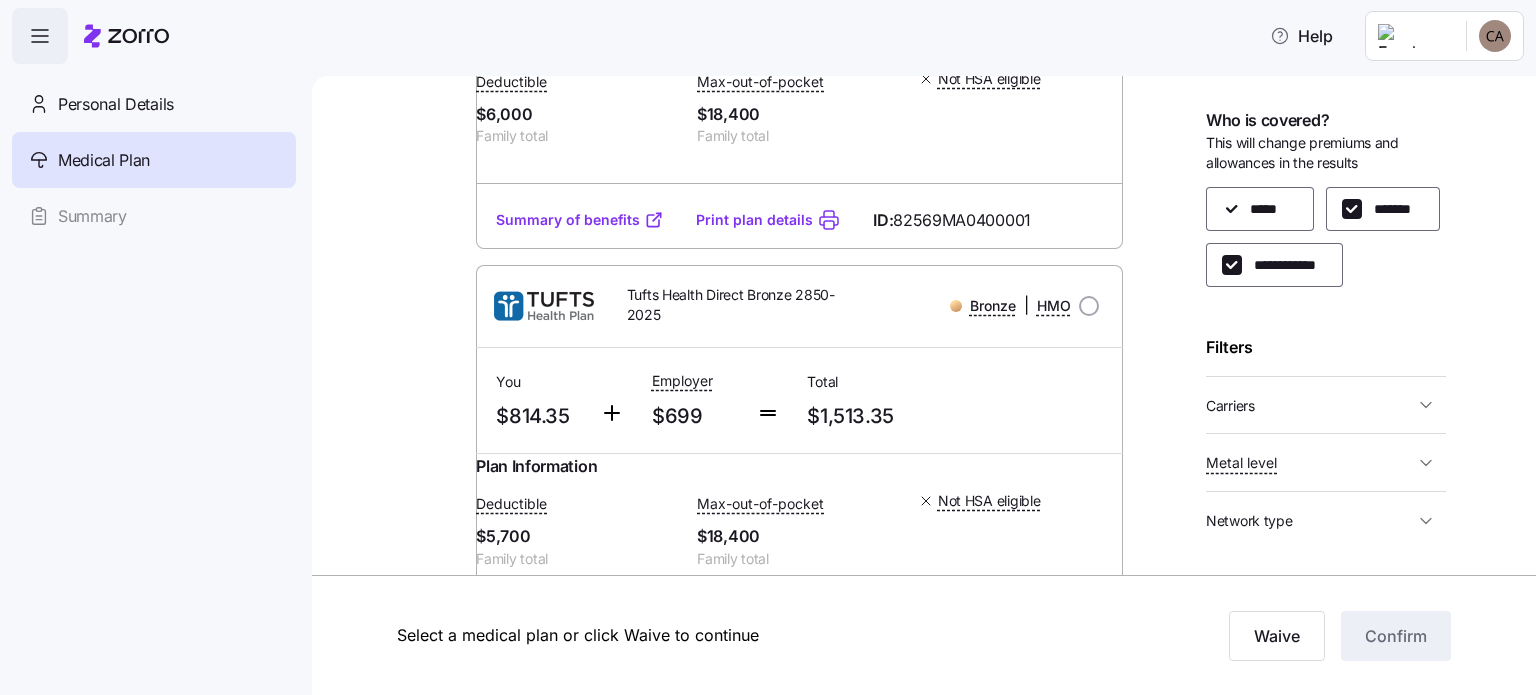 scroll, scrollTop: 492, scrollLeft: 0, axis: vertical 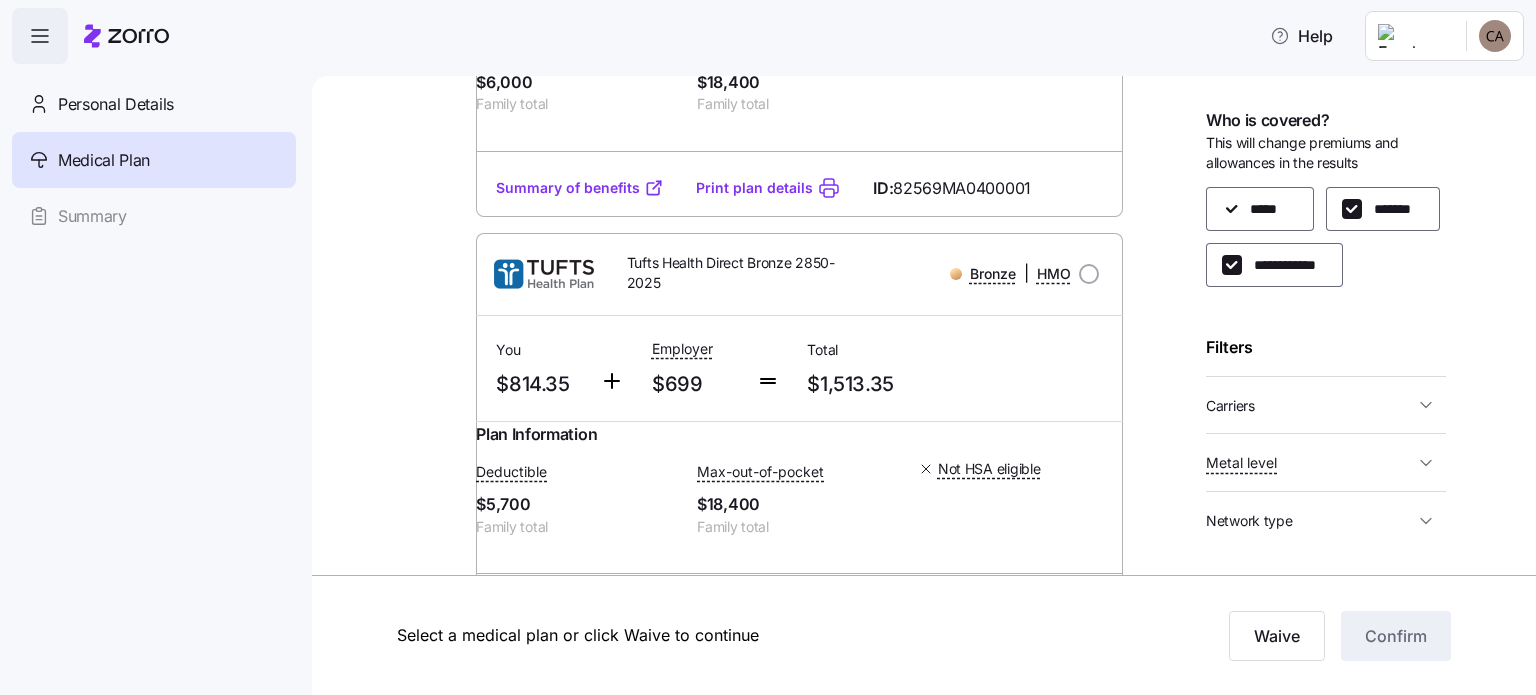 click on "Medical plan selection [PERSON_NAME] and [PERSON_NAME]'s Furniture  is contributing   $699   per month towards your medical plan 21  plans available Sort by Premium WellSense Clarity Silver 3000-2025   Silver | HMO You $752.35 Employer $699 Total $1,451.35 Plan Information Deductible $6,000 Family total Max-out-of-pocket $18,400 Family total Not HSA eligible CORAL   [PERSON_NAME] ,  [DATE] ,   [STREET_ADDRESS] ; Who is covered:   Me, spouse & child(ren) ;   Employer contribution:  up to $699 Medical Plan WellSense Clarity Silver 3000-2025   Silver  |  HMO Summary of benefits Select Your current choice Premium Total Premium $1,451.35 After allowance $752.35 Deductible Individual: Medical $3,000 Family: Medical $6,000 Max Out of Pocket Individual: Medical $9,200 Family: Medical $18,400 HSA Eligible HSA Eligible No Doctor visits Primary Care $30/$60 copay Urgent Care & Visits Emergency room Deductible, then $750 copay Pharmacy Drugs Deductible, then $30/35%/35% Summary of benefits ID:    Bronze" at bounding box center [924, 385] 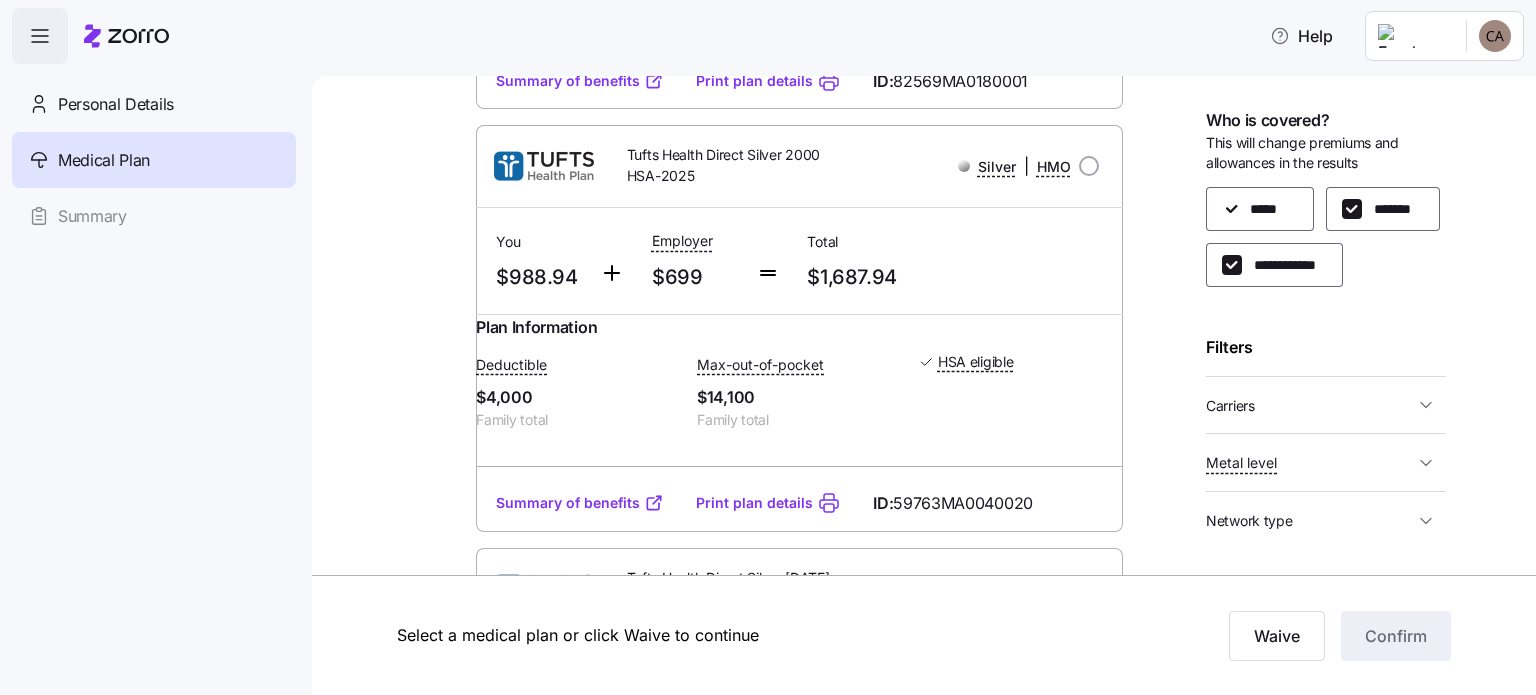 scroll, scrollTop: 1446, scrollLeft: 0, axis: vertical 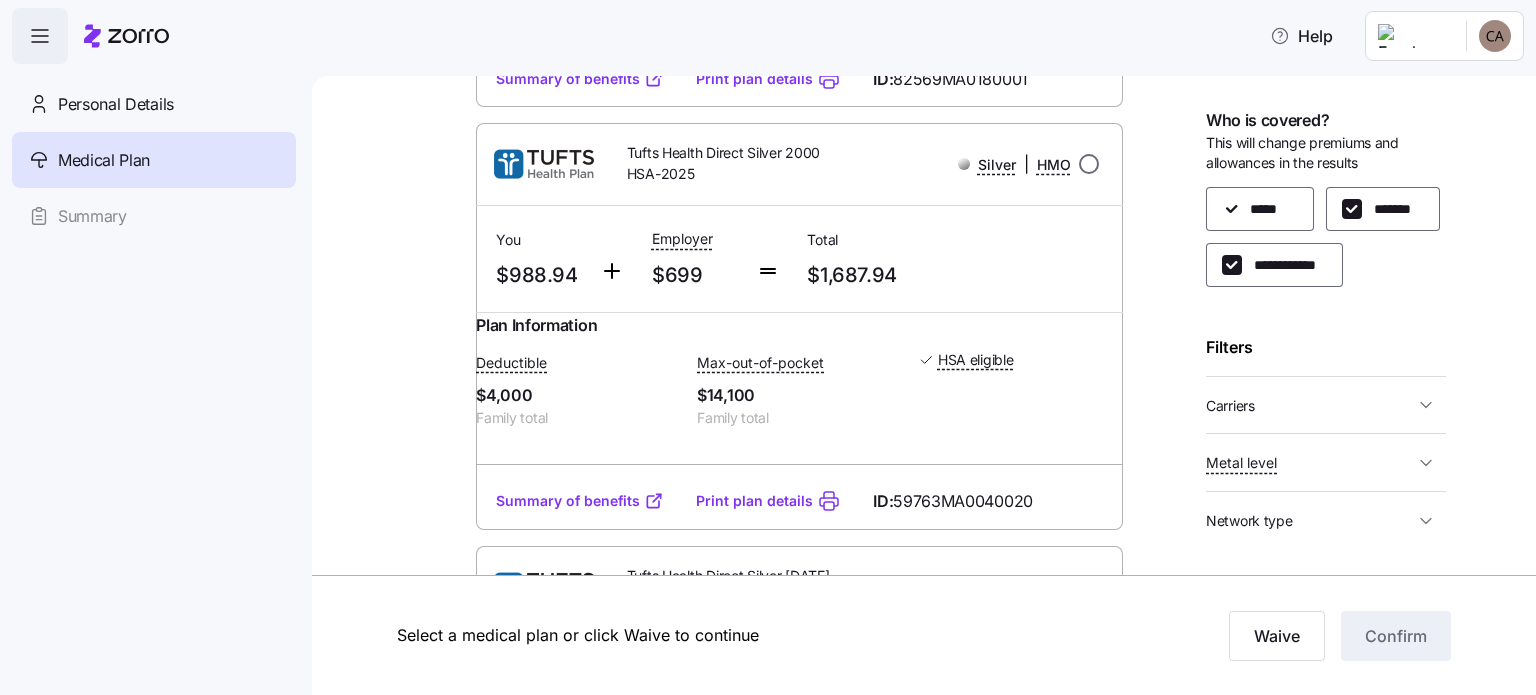click at bounding box center (1089, 164) 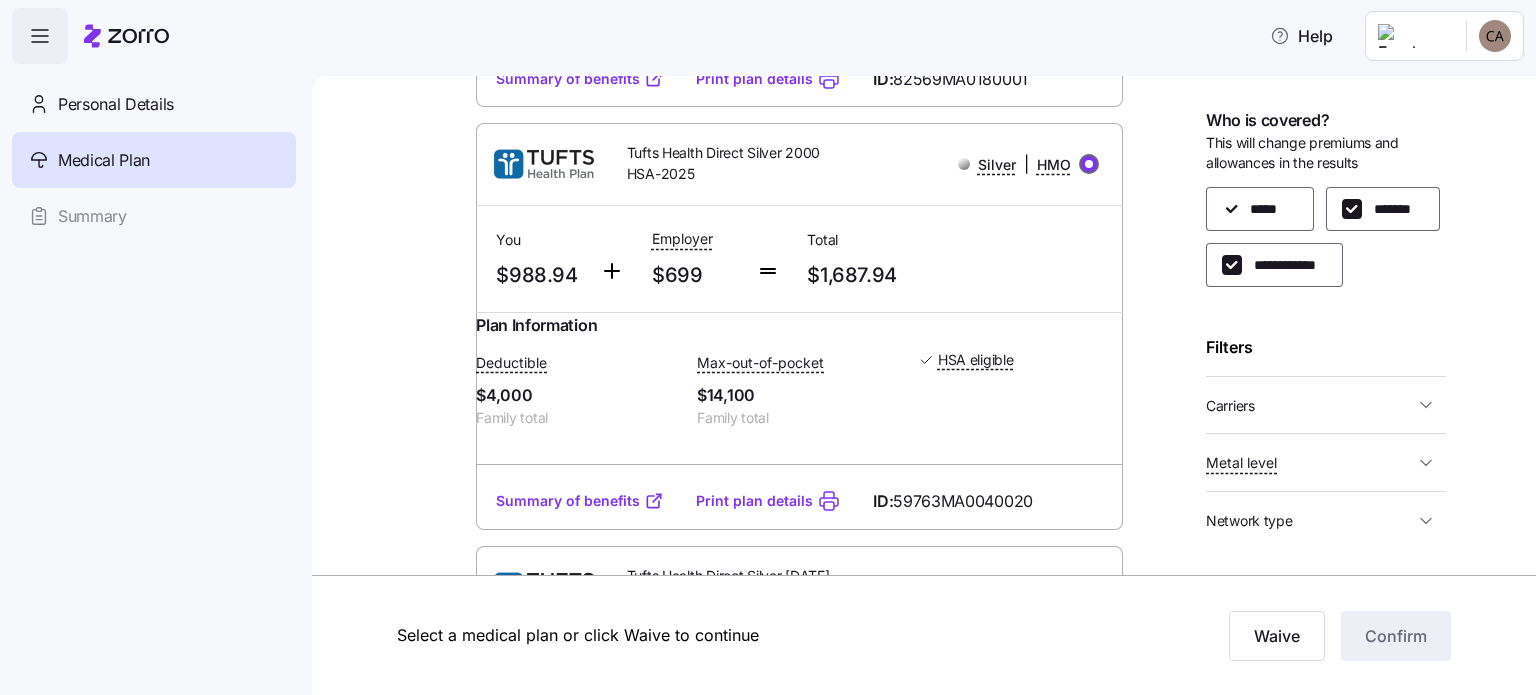 radio on "true" 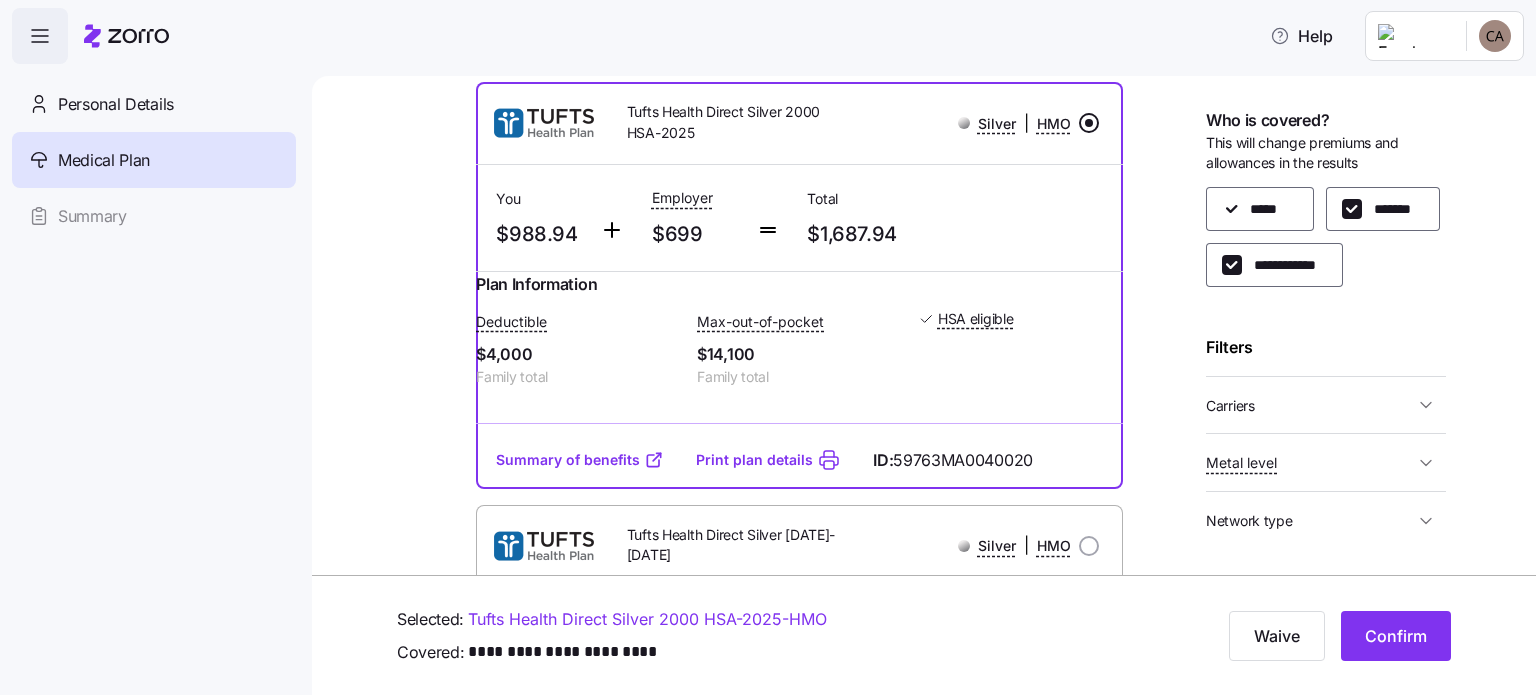 scroll, scrollTop: 1483, scrollLeft: 0, axis: vertical 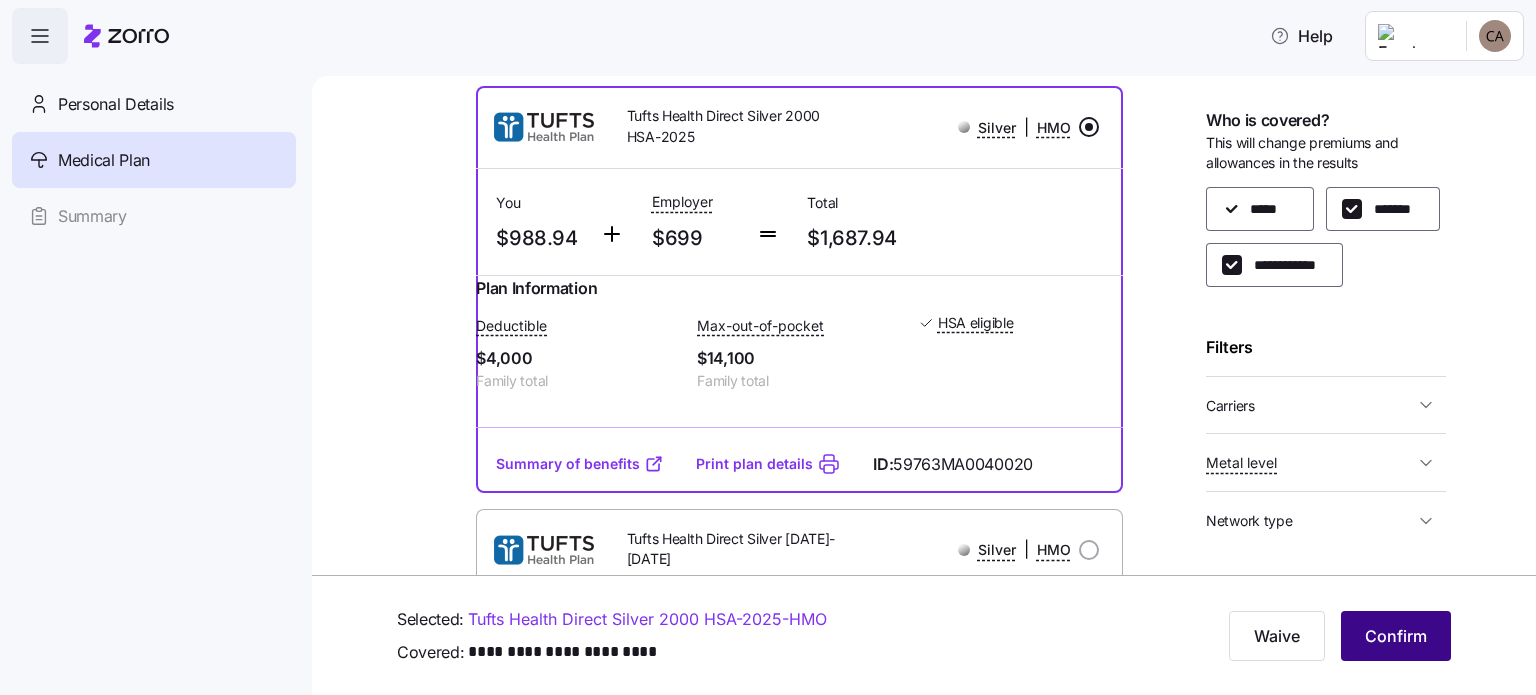click on "Confirm" at bounding box center [1396, 636] 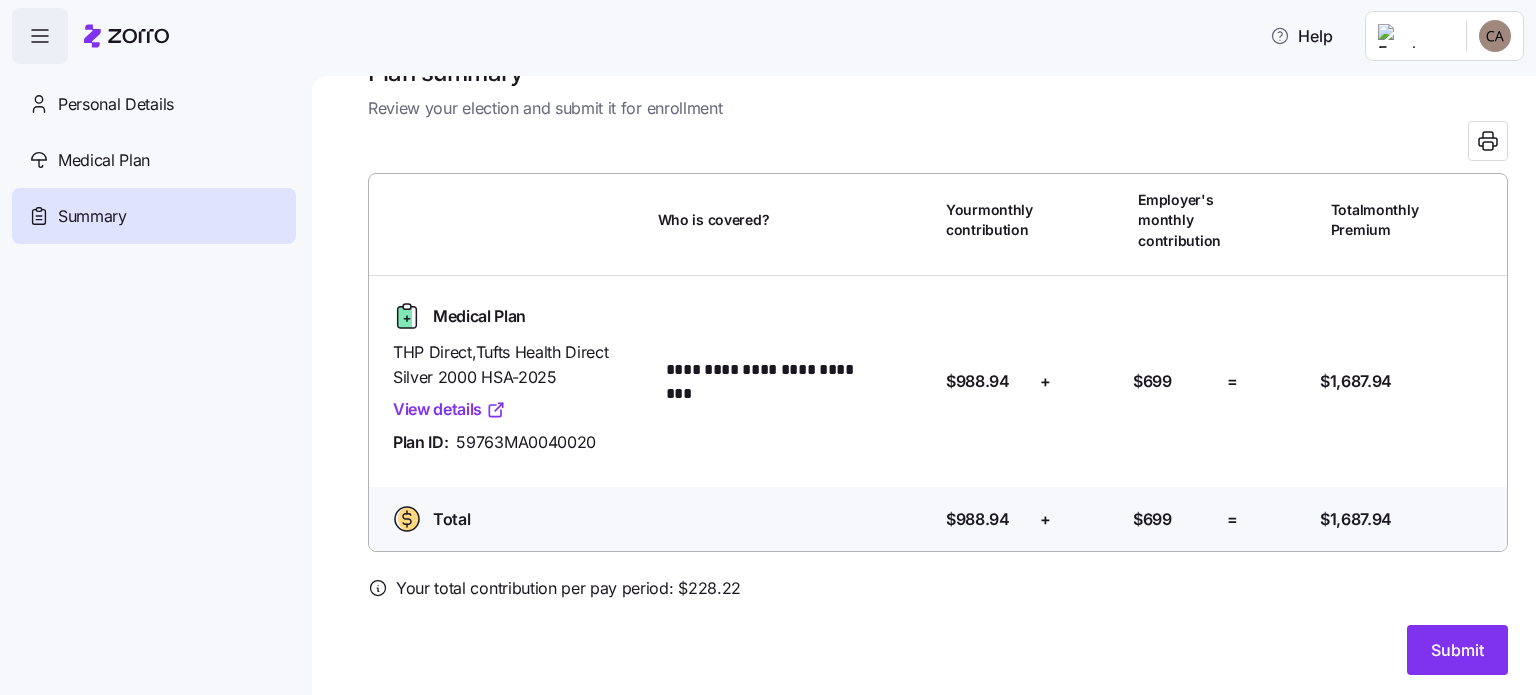scroll, scrollTop: 54, scrollLeft: 0, axis: vertical 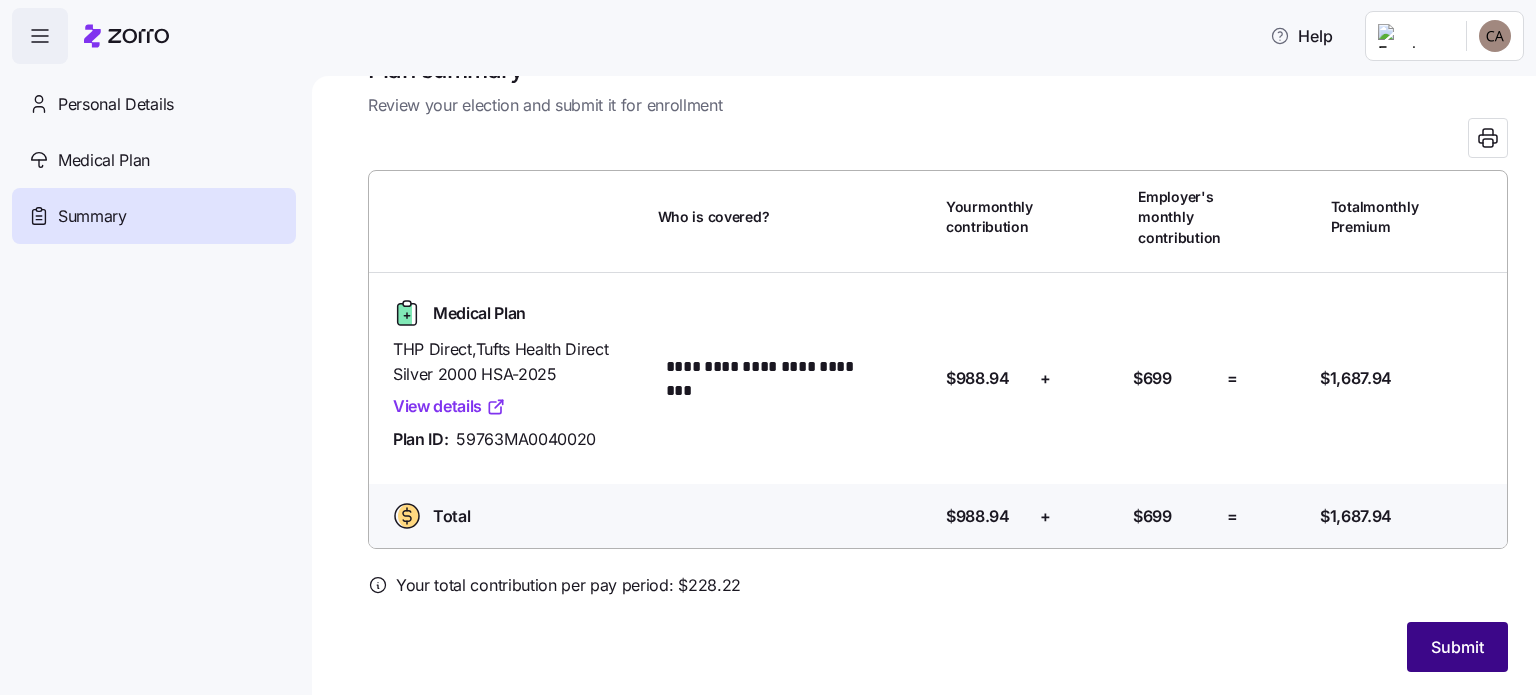 click on "Submit" at bounding box center [1457, 647] 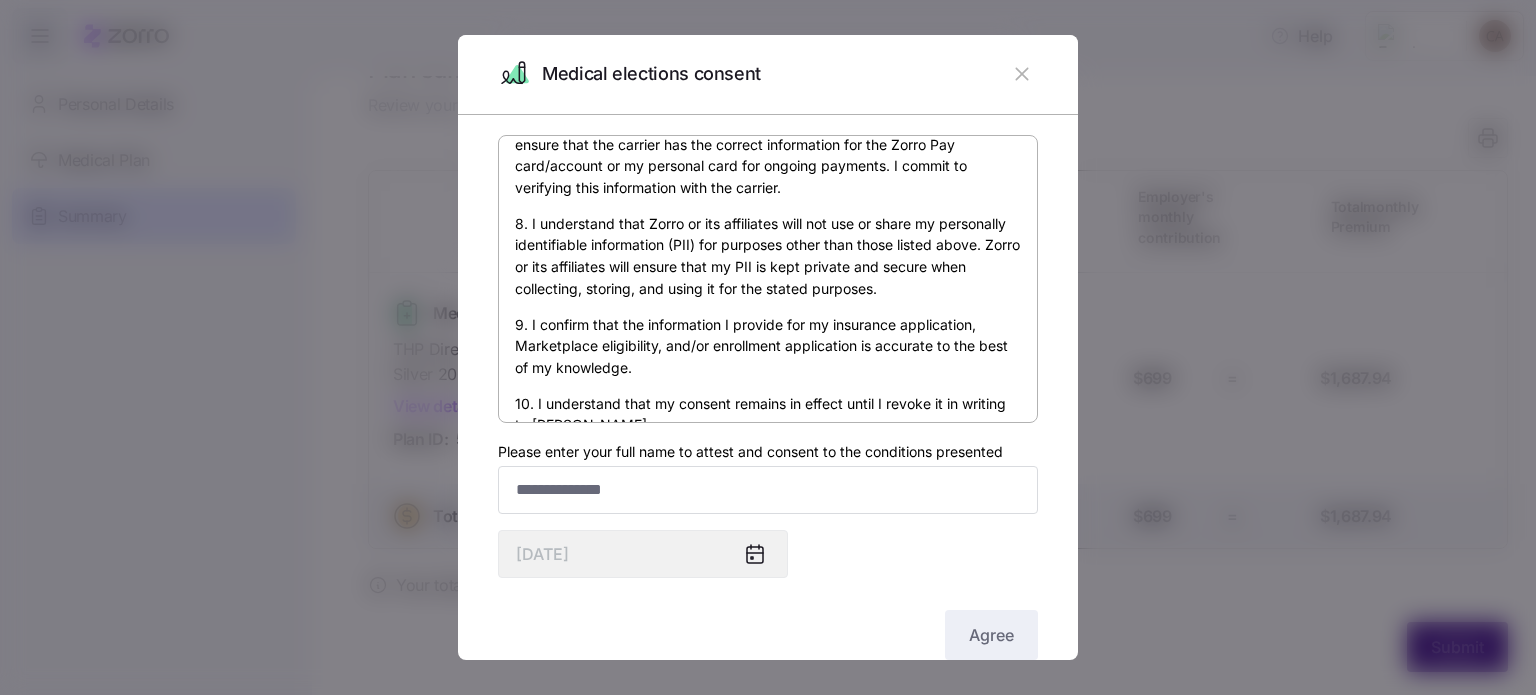 scroll, scrollTop: 1170, scrollLeft: 0, axis: vertical 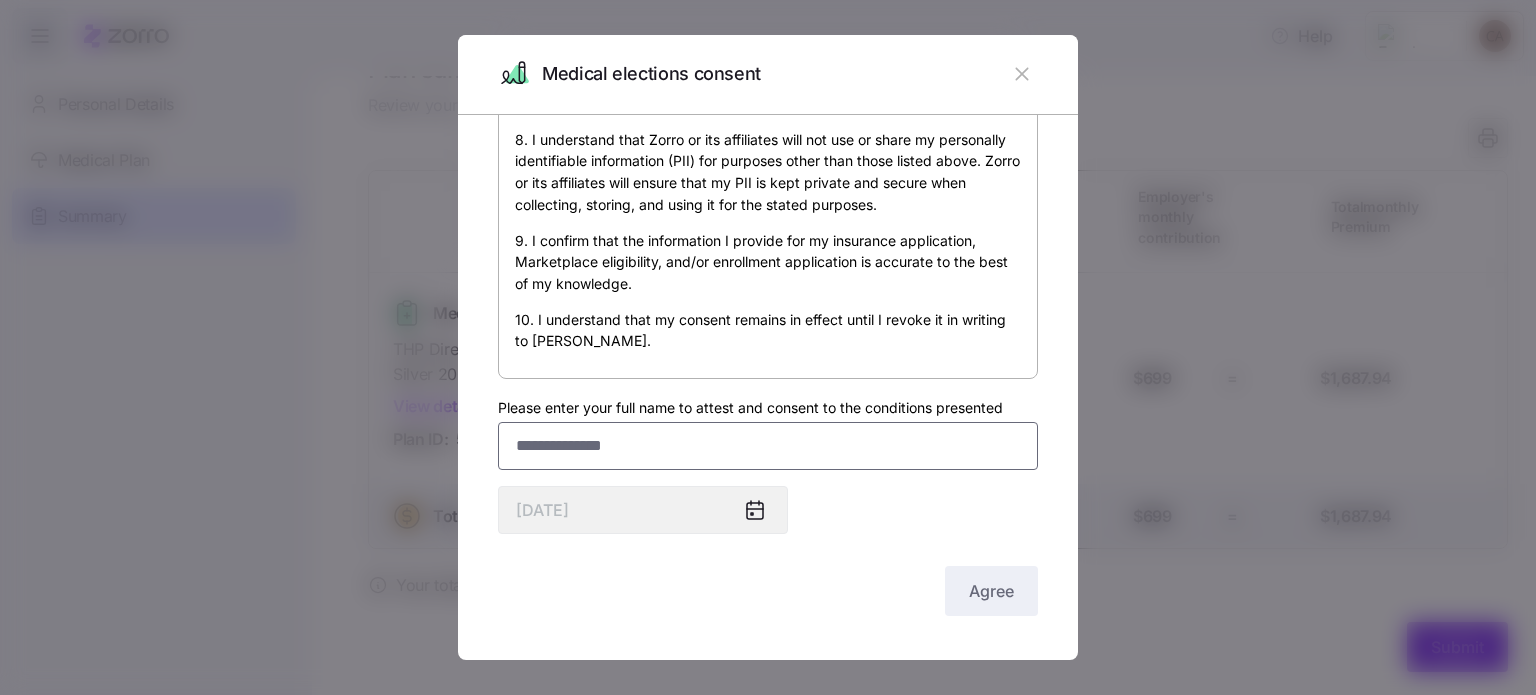 click on "Please enter your full name to attest and consent to the conditions presented" at bounding box center (768, 446) 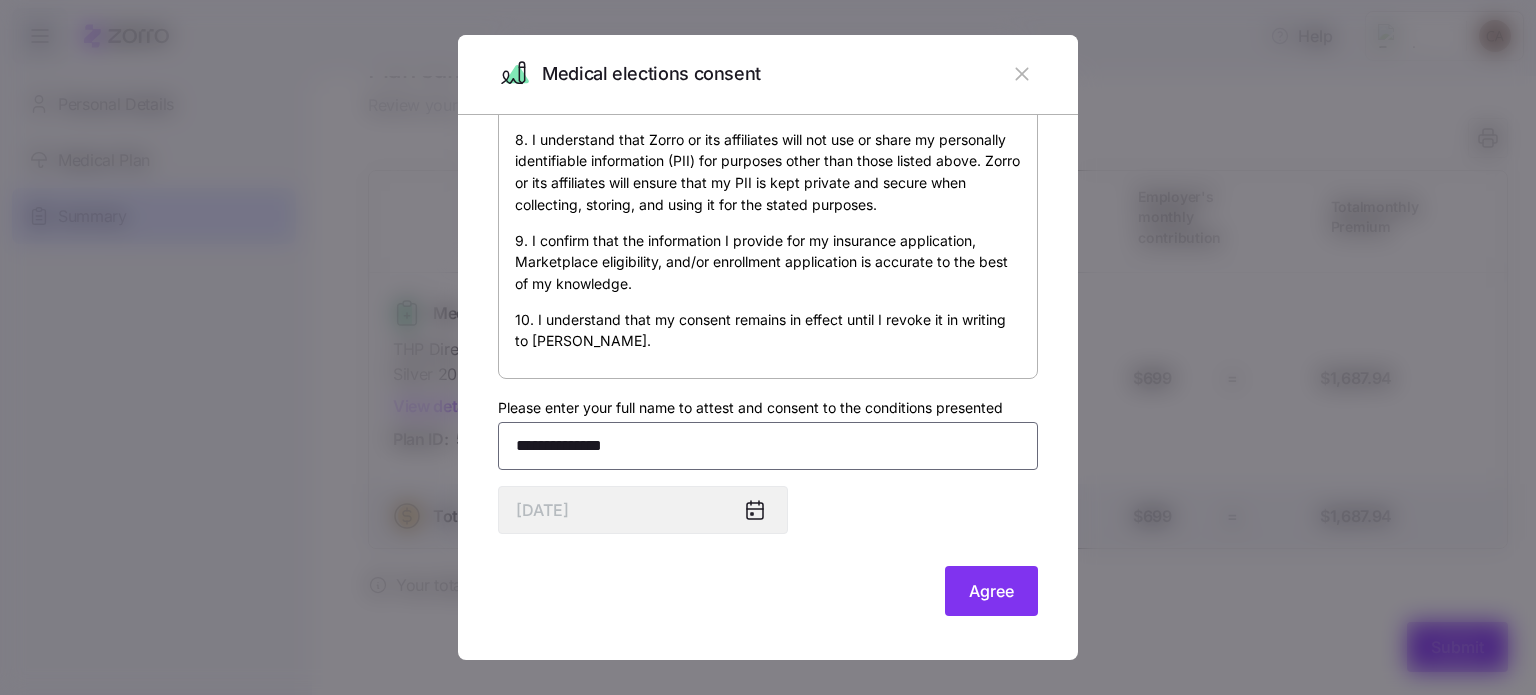 type on "**********" 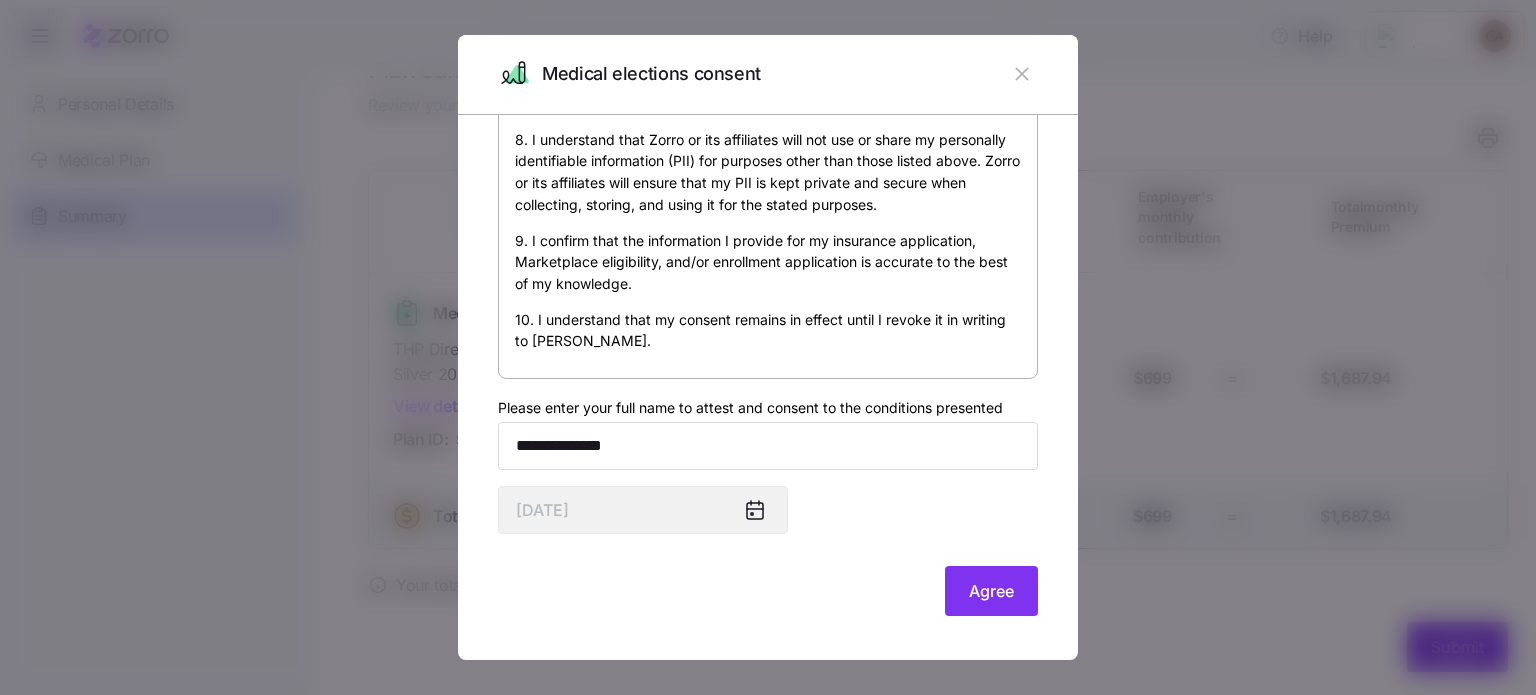 click 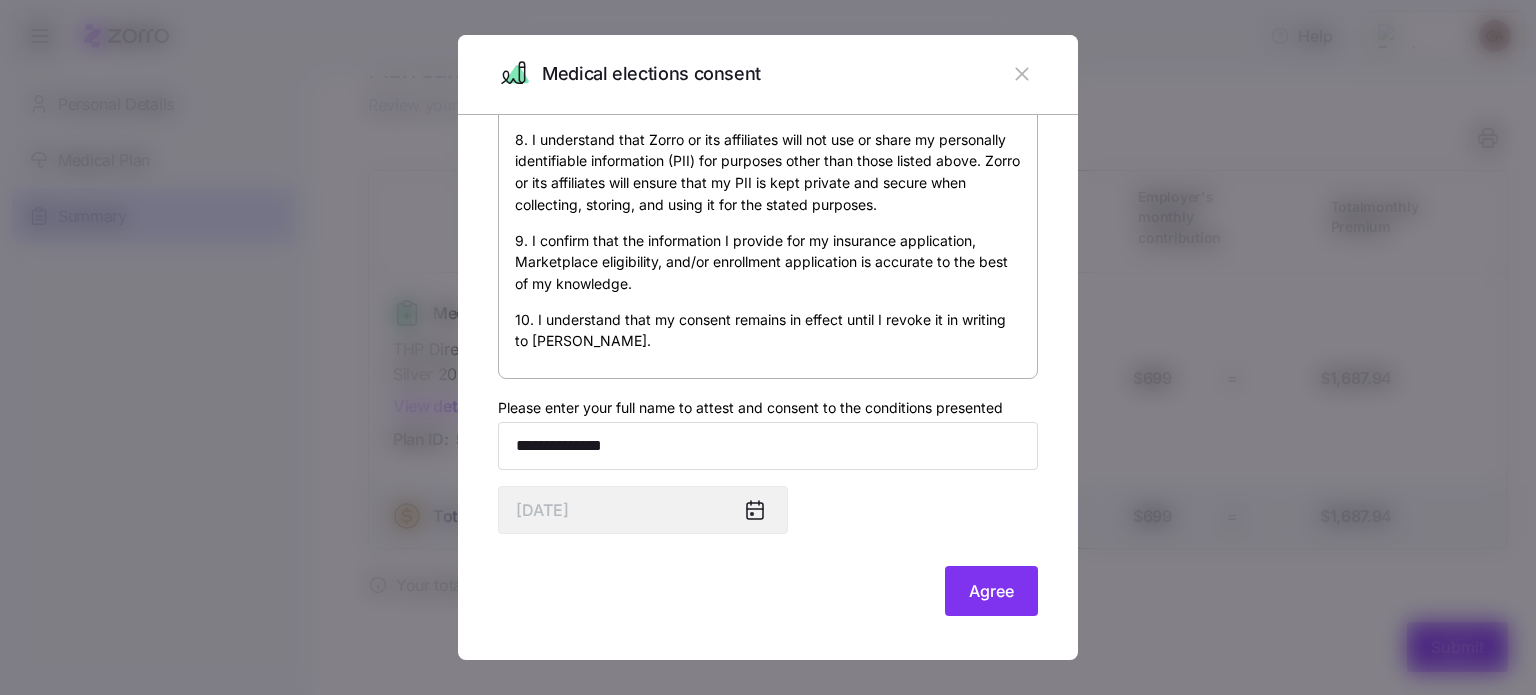 scroll, scrollTop: 30, scrollLeft: 0, axis: vertical 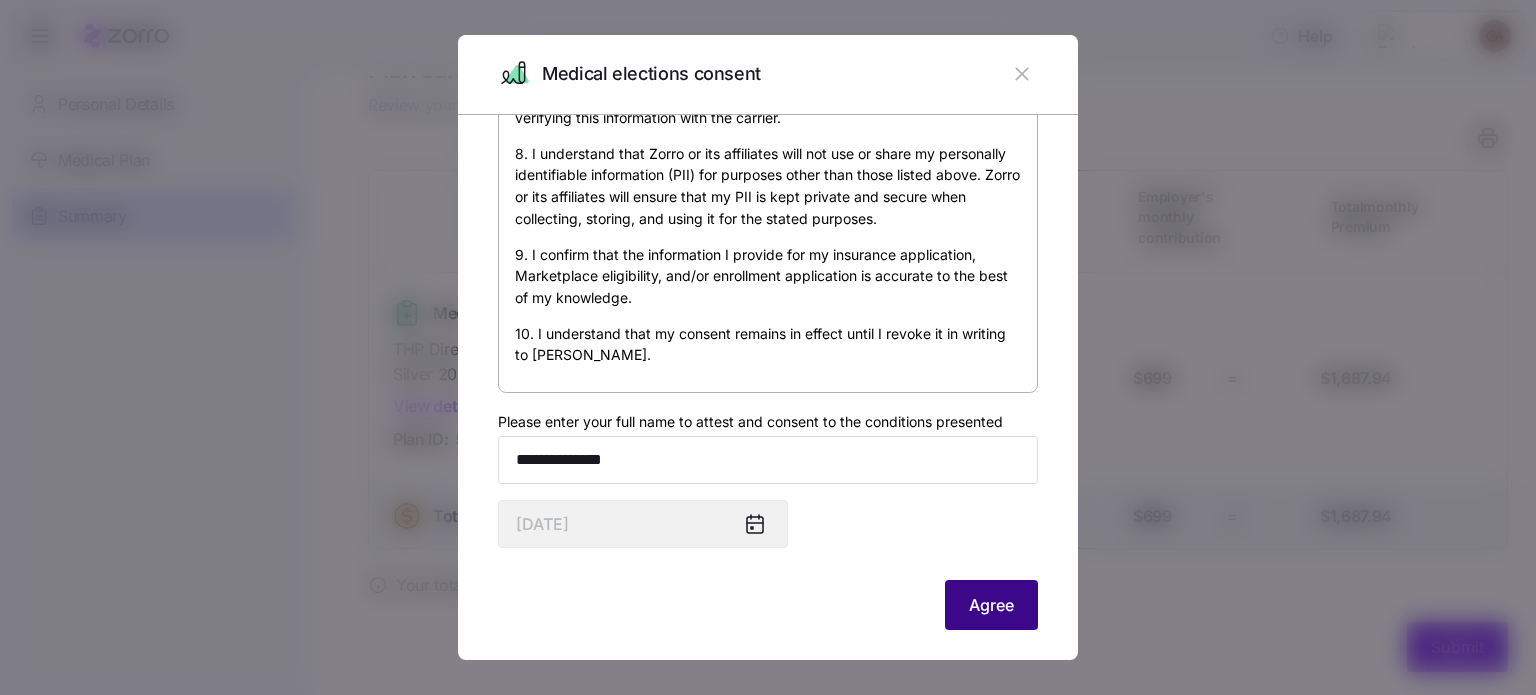 click on "Agree" at bounding box center (991, 605) 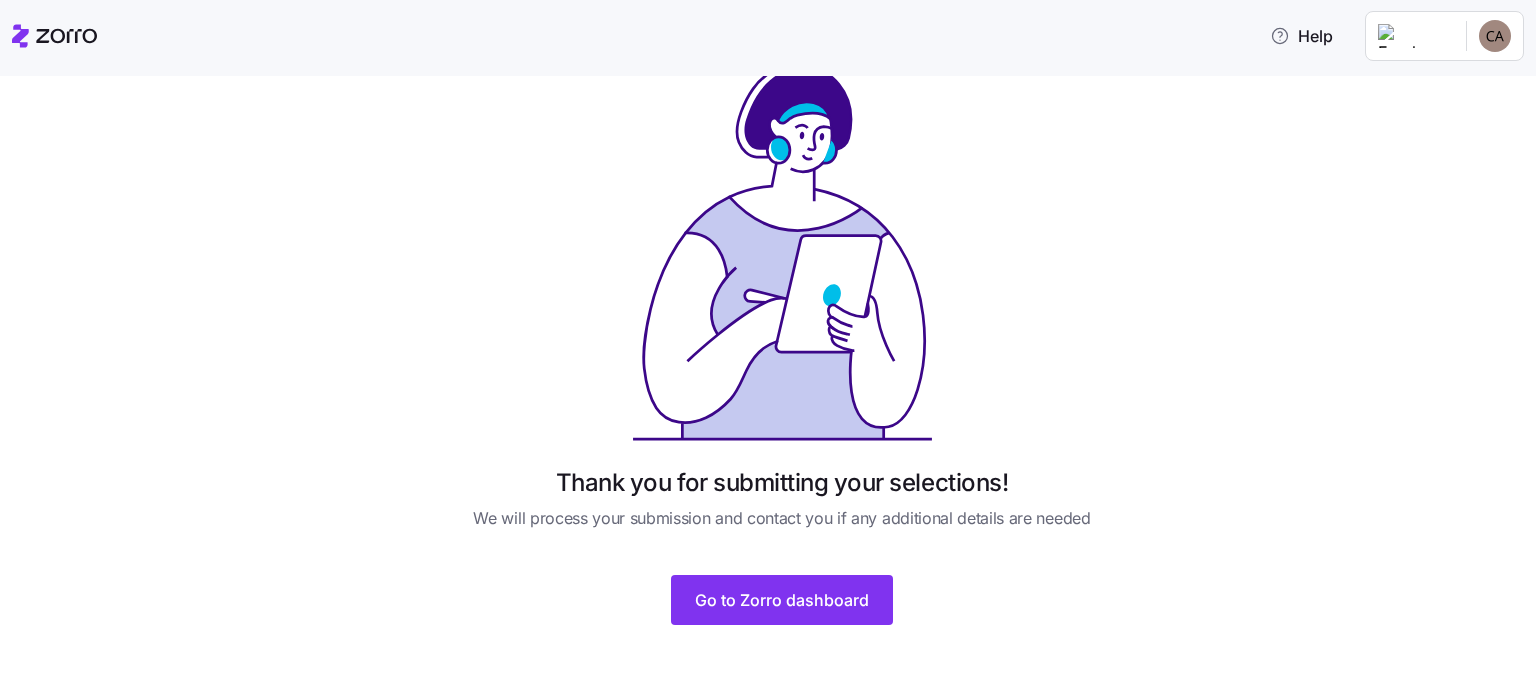 scroll, scrollTop: 48, scrollLeft: 0, axis: vertical 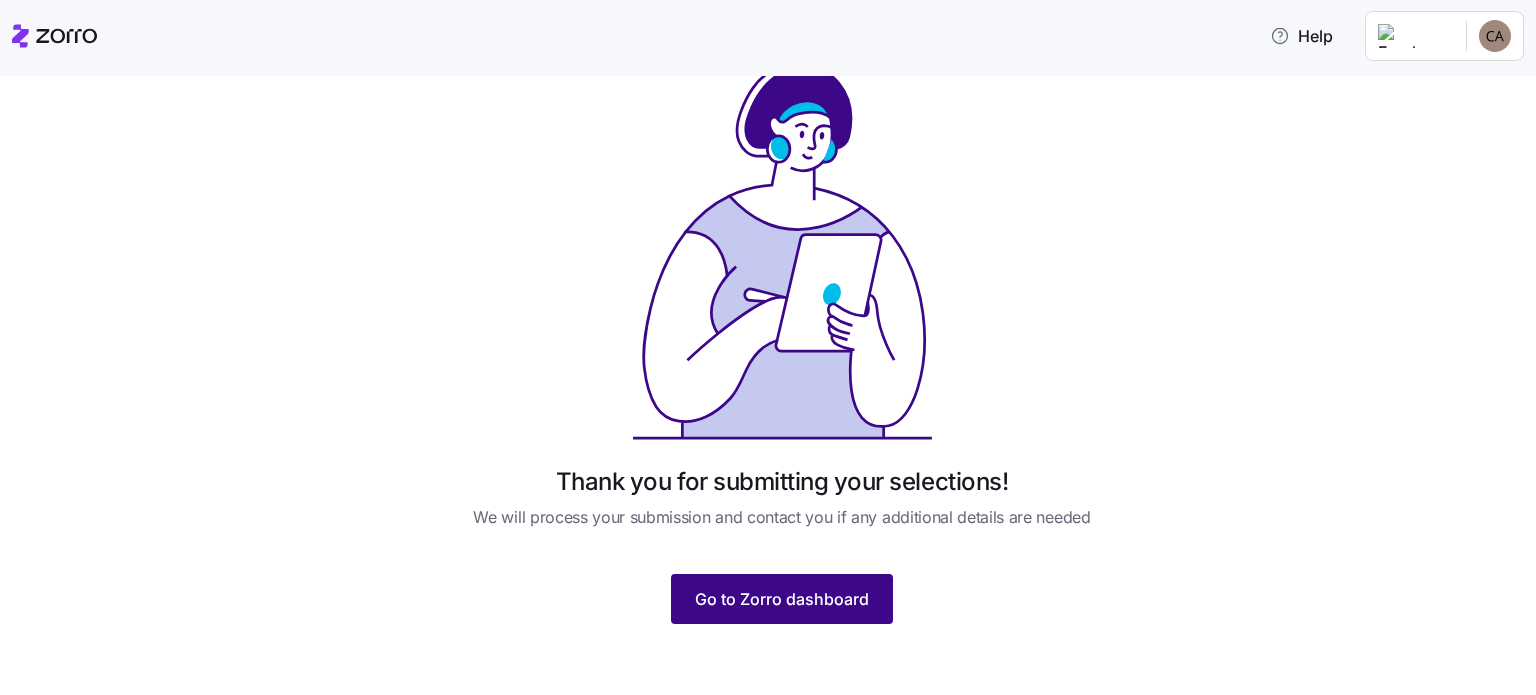 click on "Go to Zorro dashboard" at bounding box center (782, 599) 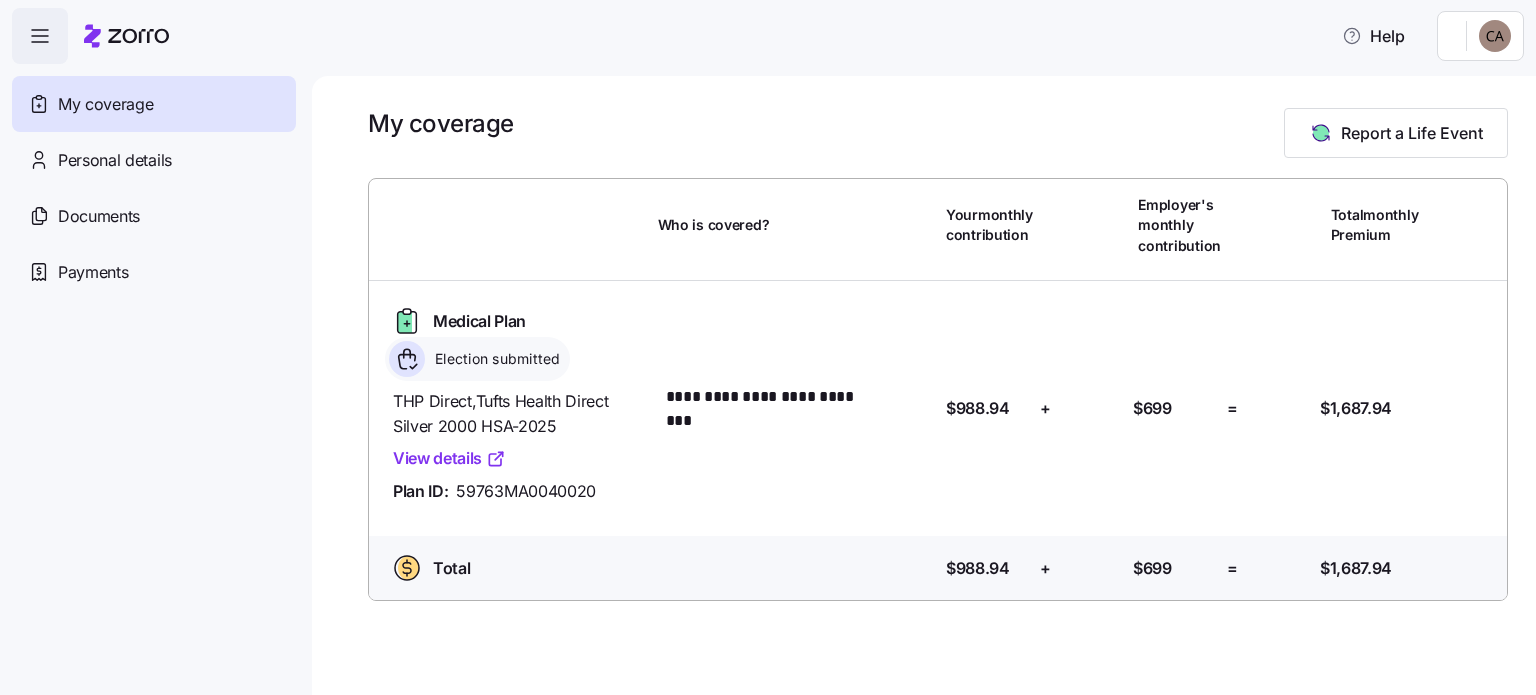 click on "**********" at bounding box center (768, 341) 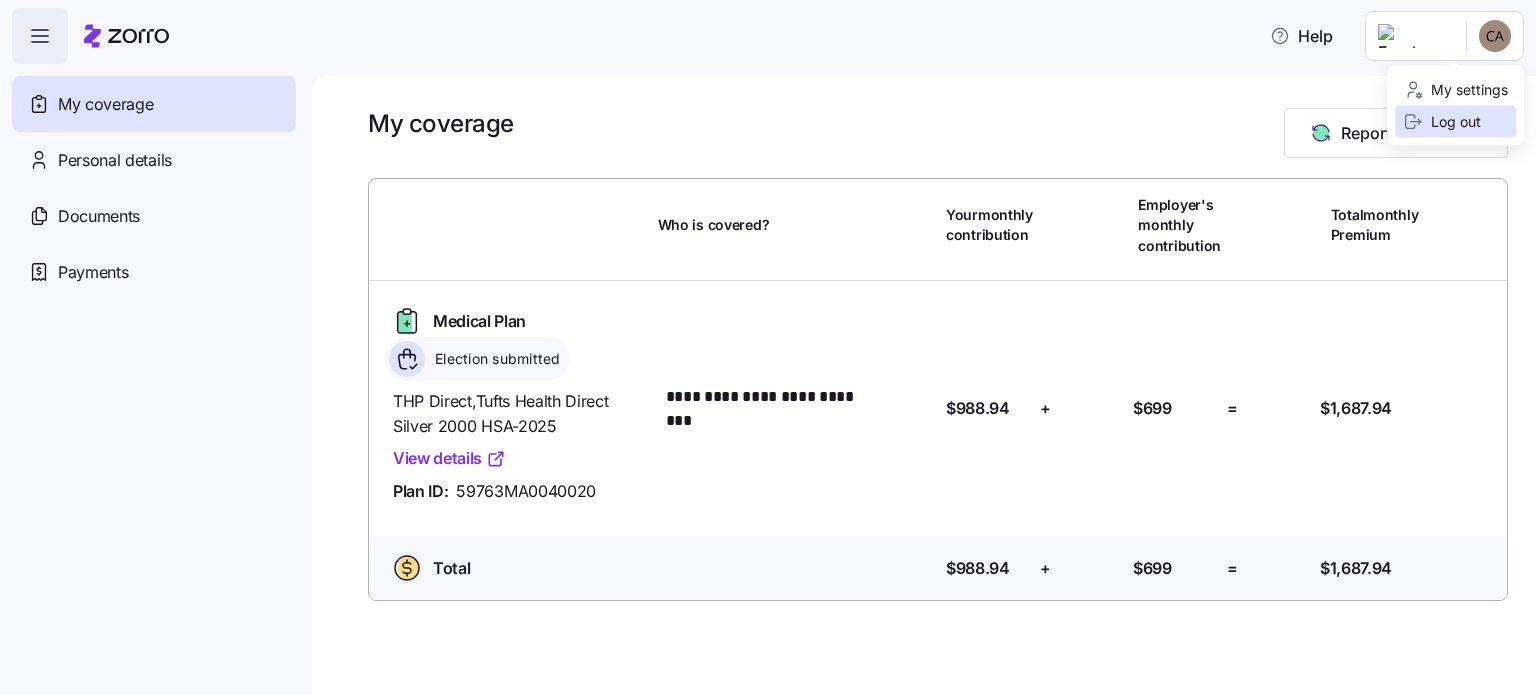 click on "Log out" at bounding box center [1442, 122] 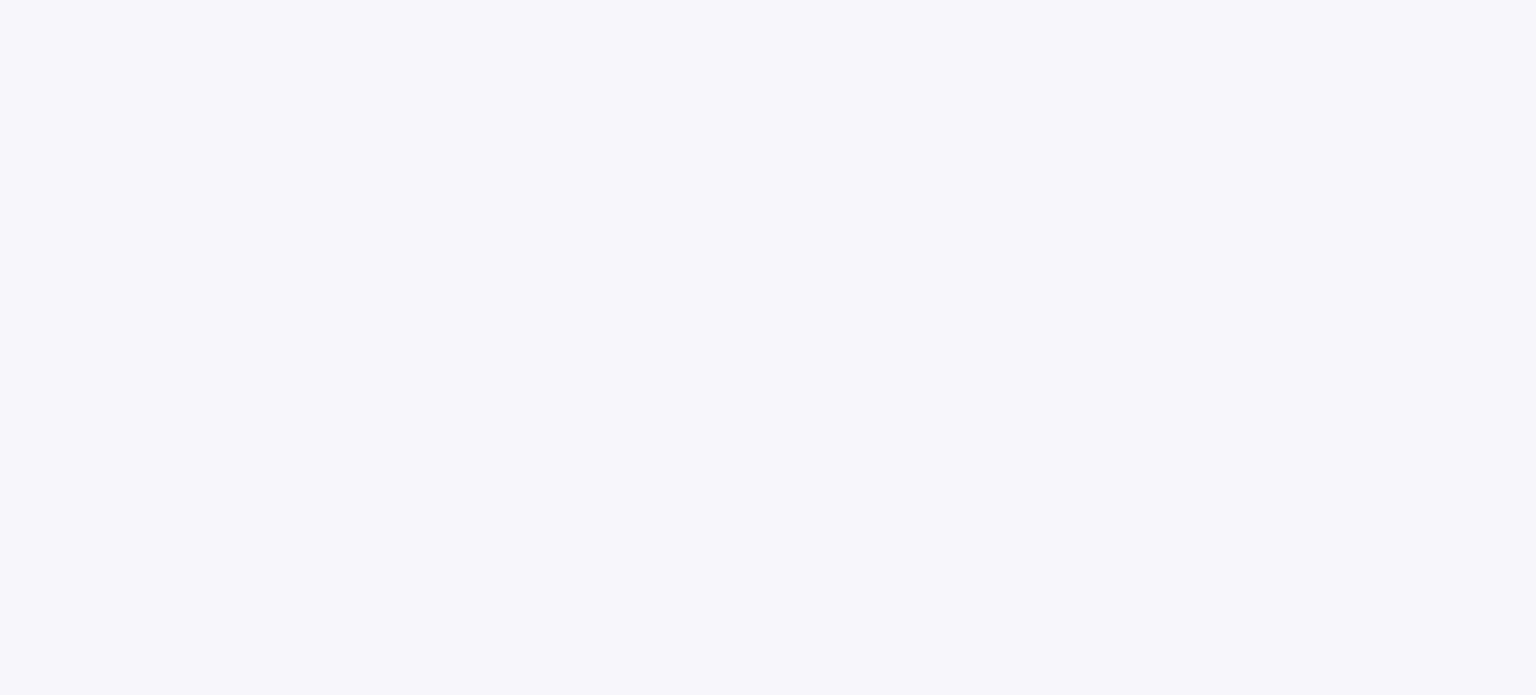 scroll, scrollTop: 0, scrollLeft: 0, axis: both 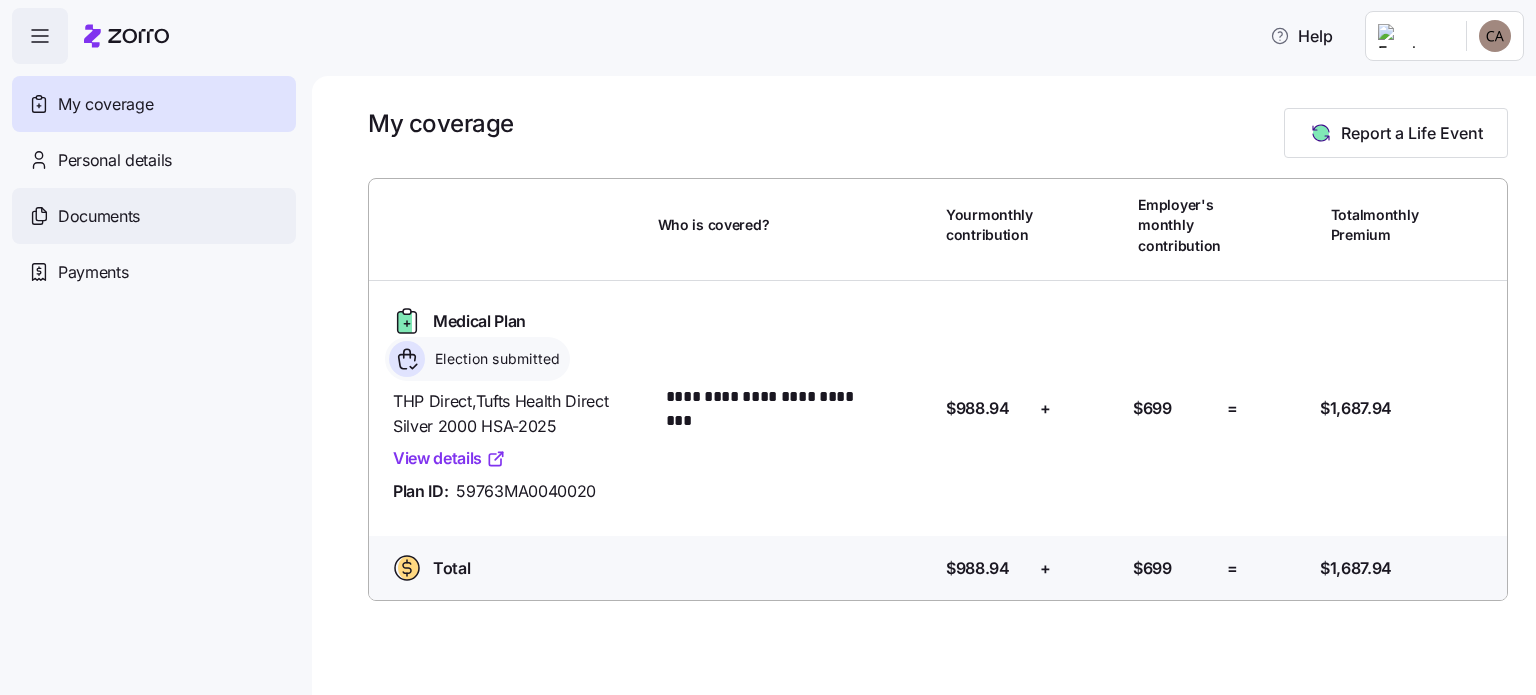 click on "Documents" at bounding box center (99, 216) 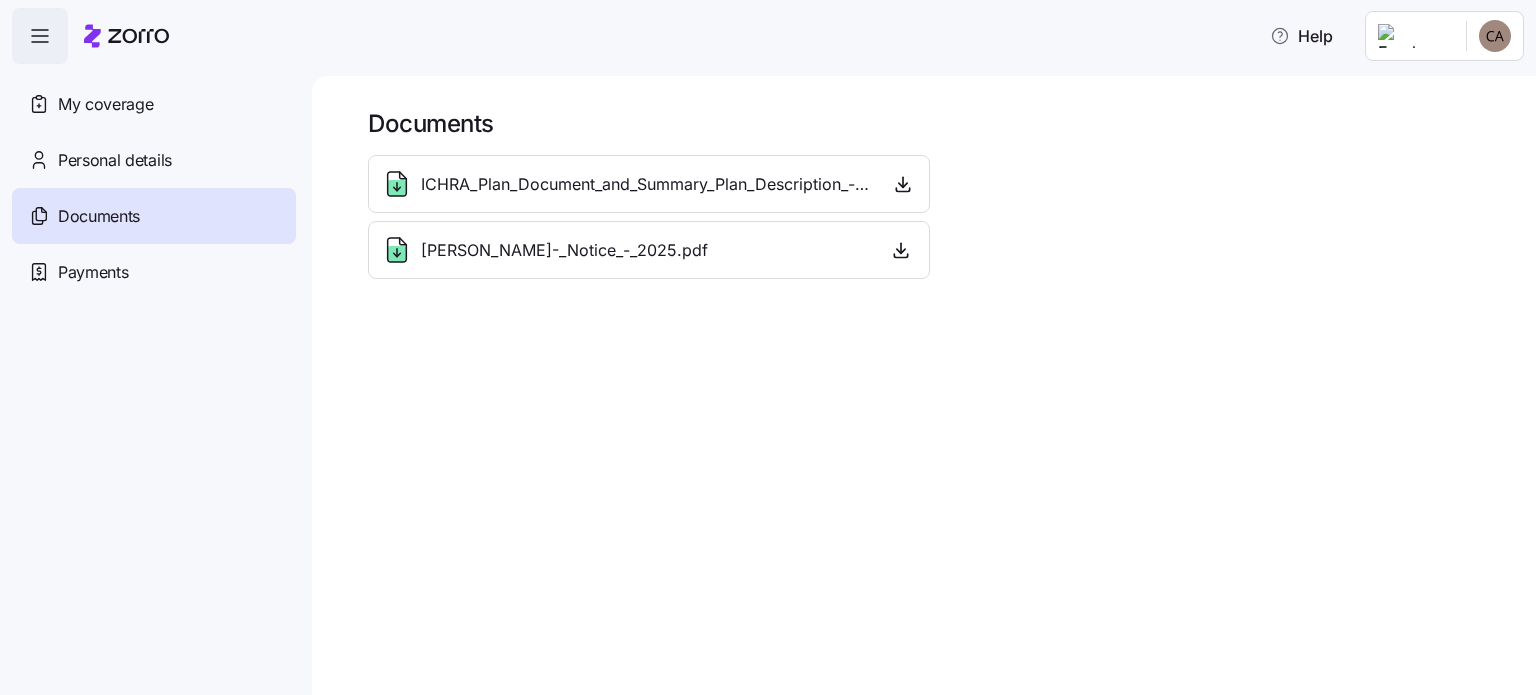click on "[PERSON_NAME]-_Notice_-_2025.pdf" at bounding box center (564, 250) 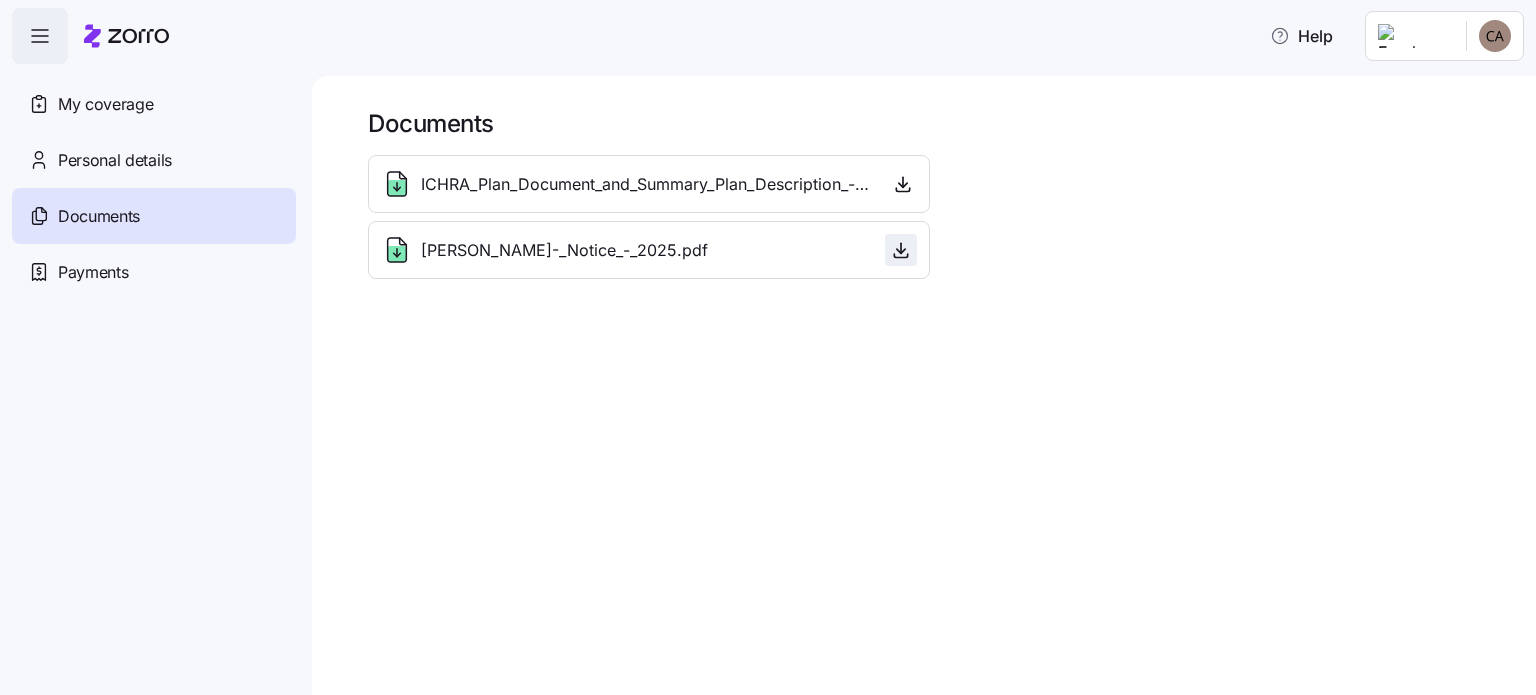 click 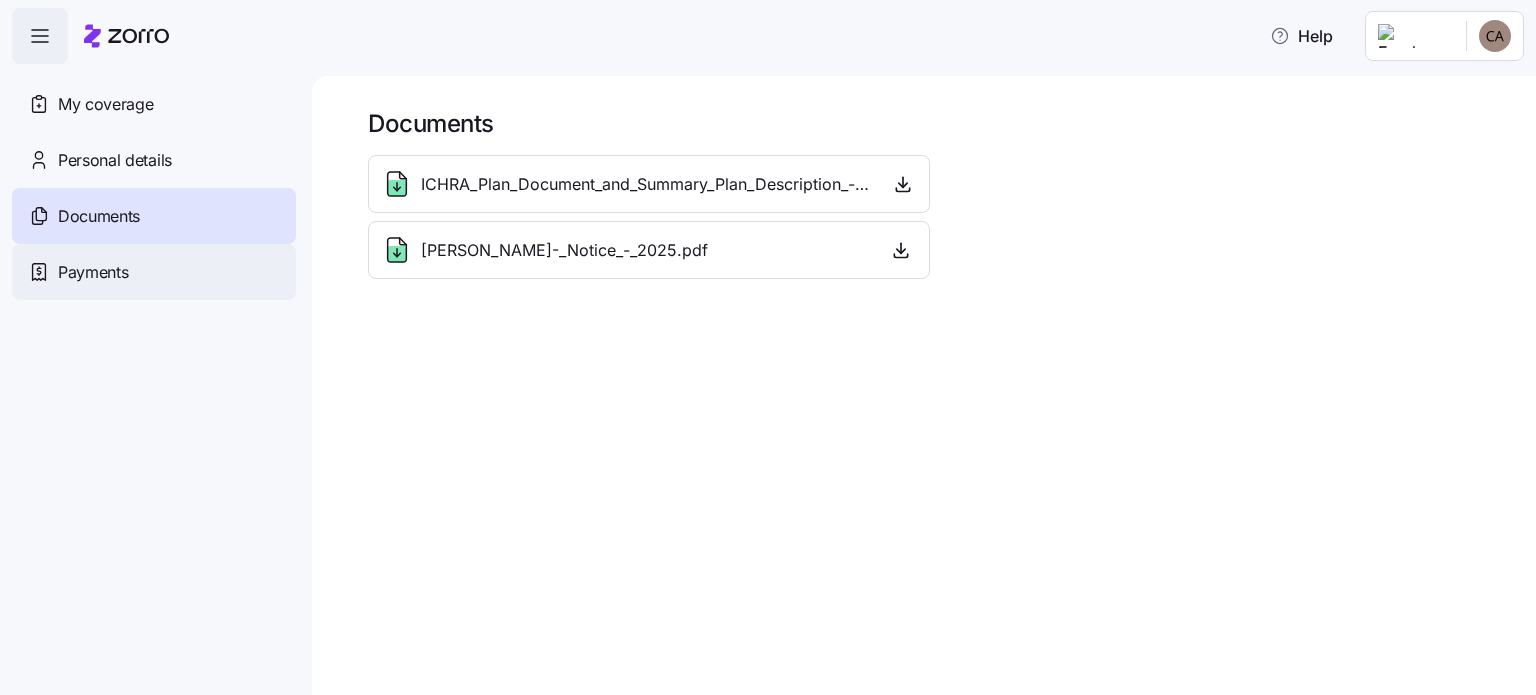 click on "Payments" at bounding box center (93, 272) 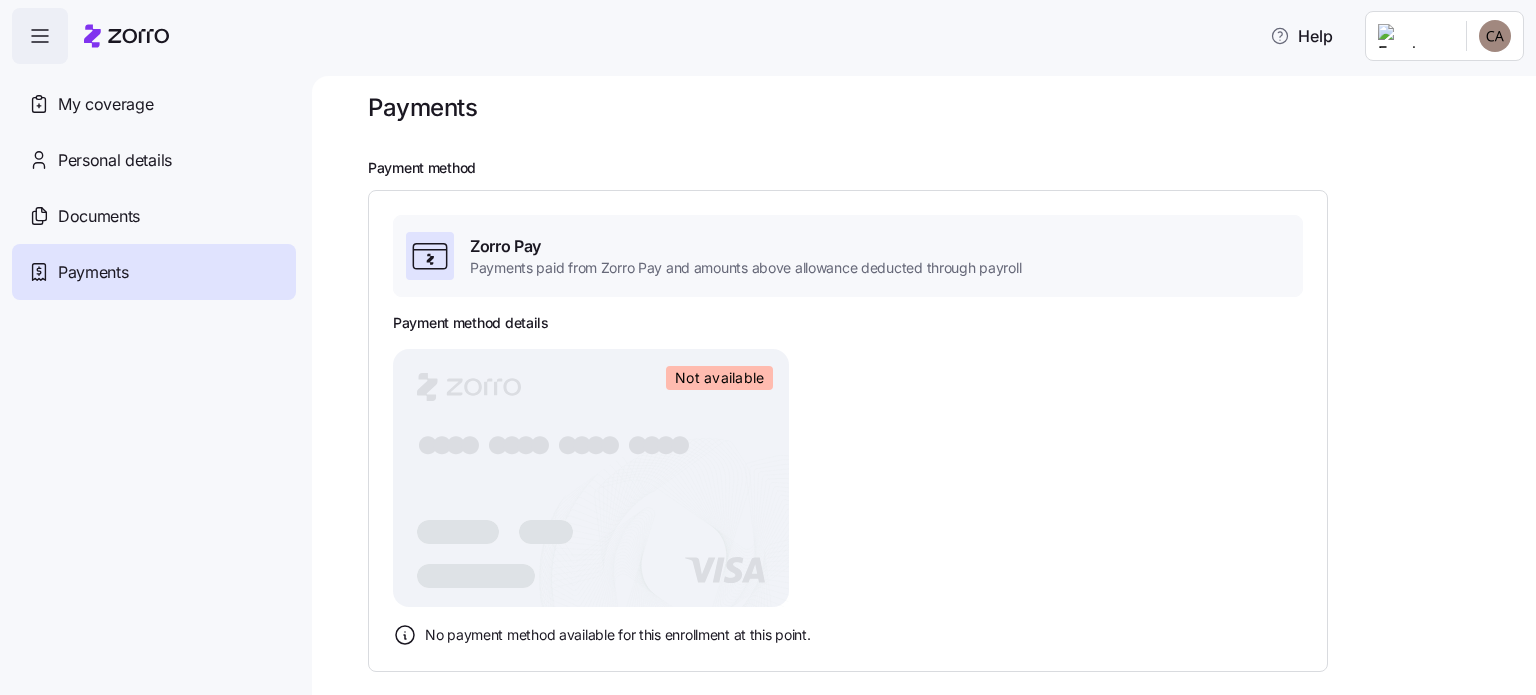 scroll, scrollTop: 16, scrollLeft: 0, axis: vertical 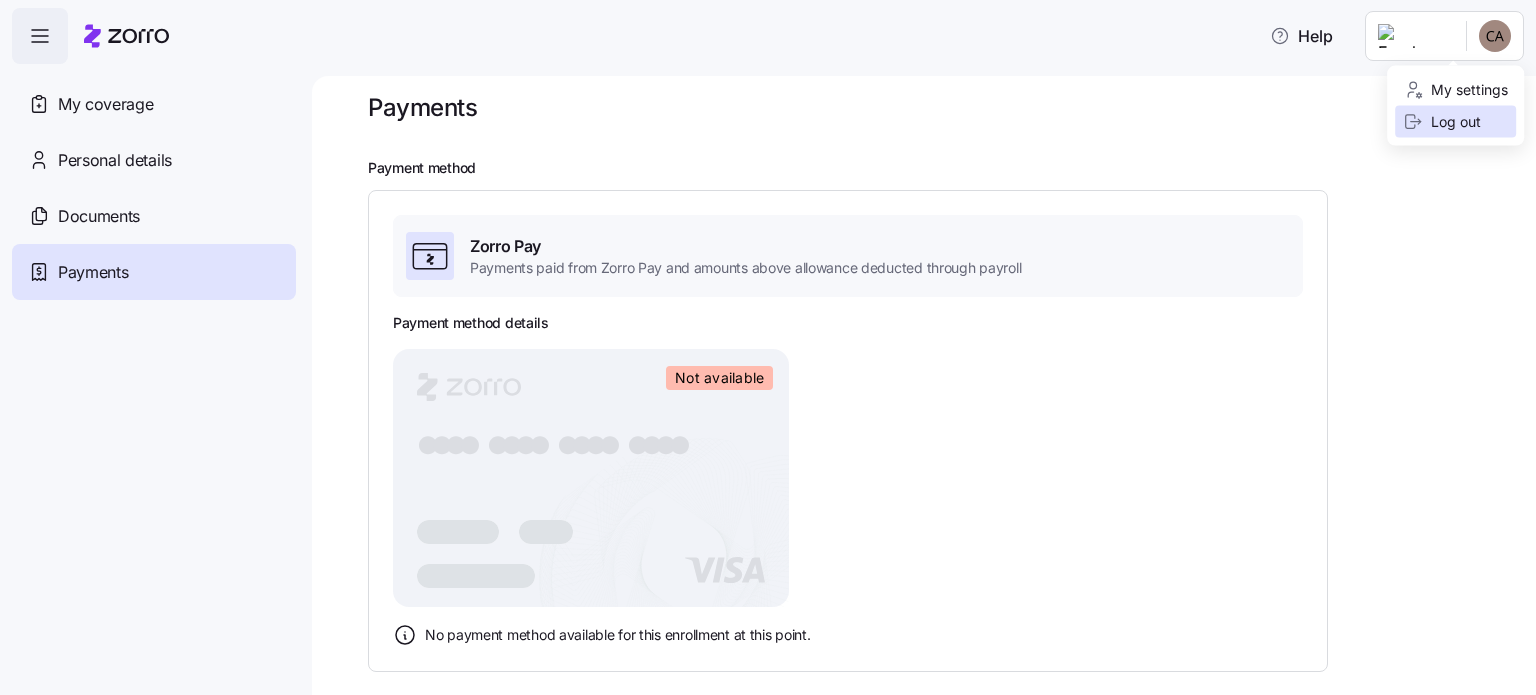 click 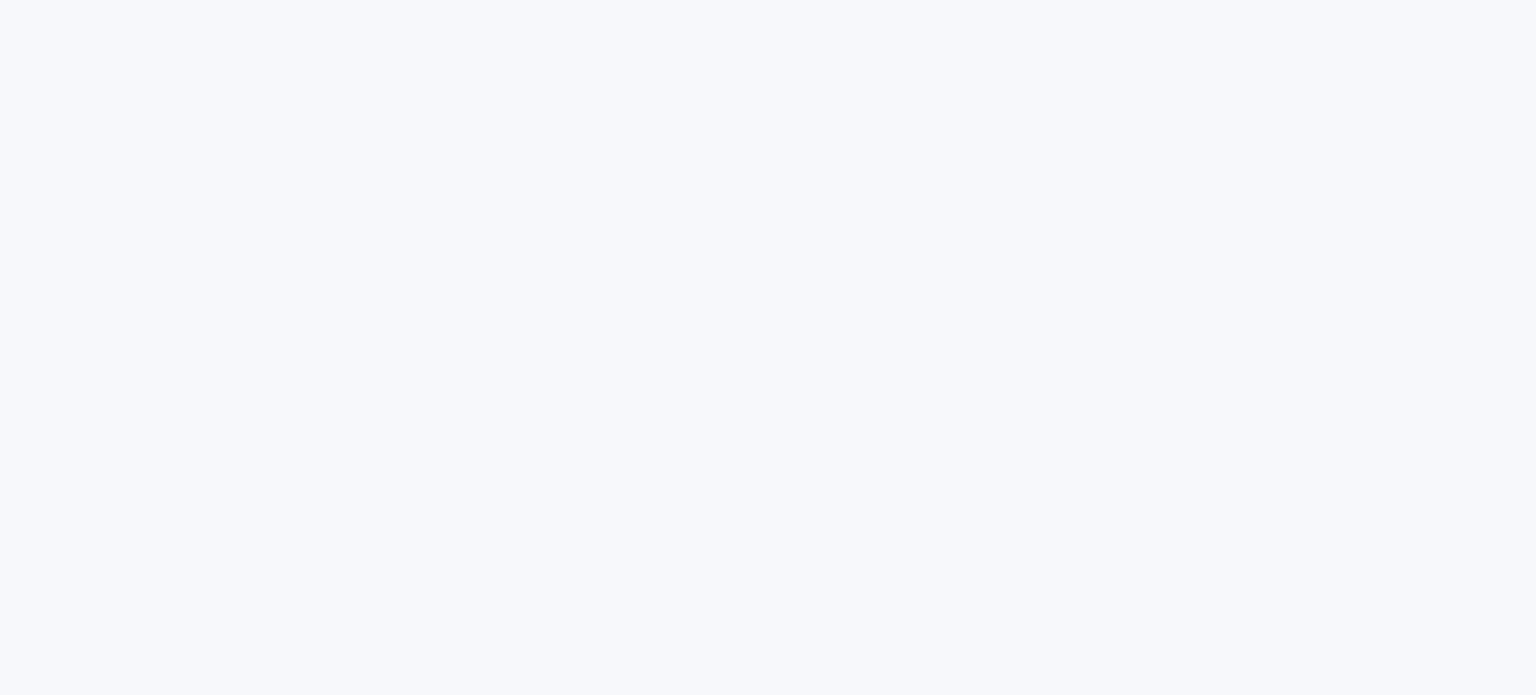 scroll, scrollTop: 0, scrollLeft: 0, axis: both 